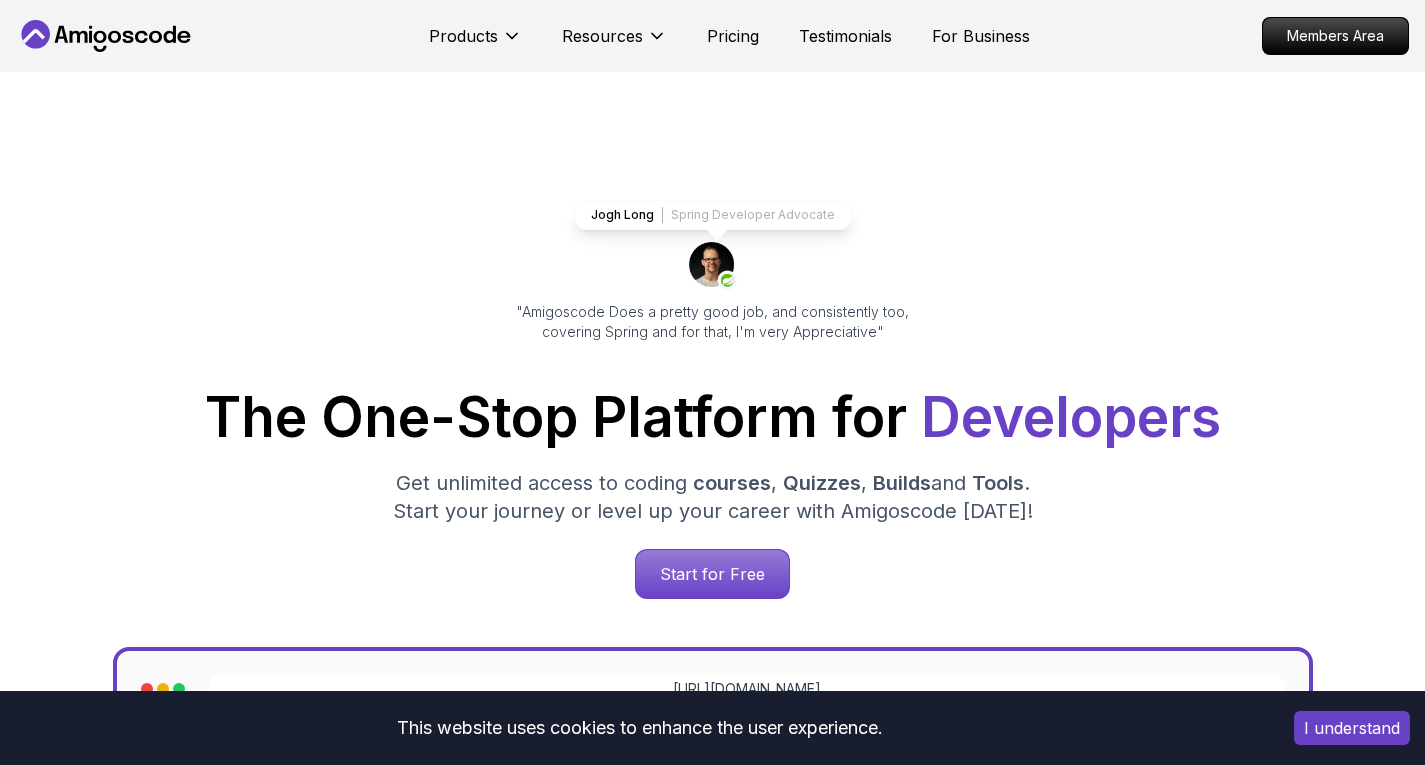 scroll, scrollTop: 184, scrollLeft: 0, axis: vertical 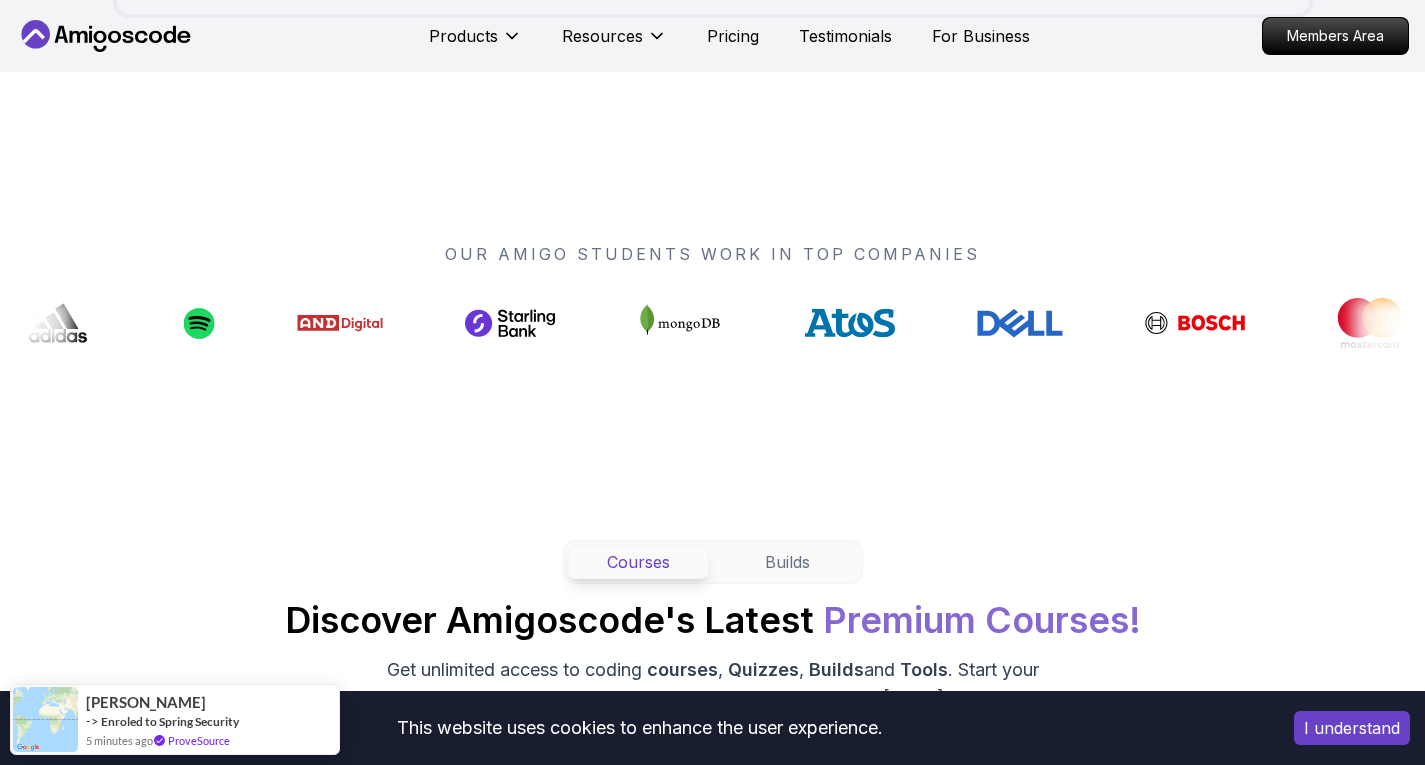 drag, startPoint x: 552, startPoint y: 307, endPoint x: 386, endPoint y: 317, distance: 166.30093 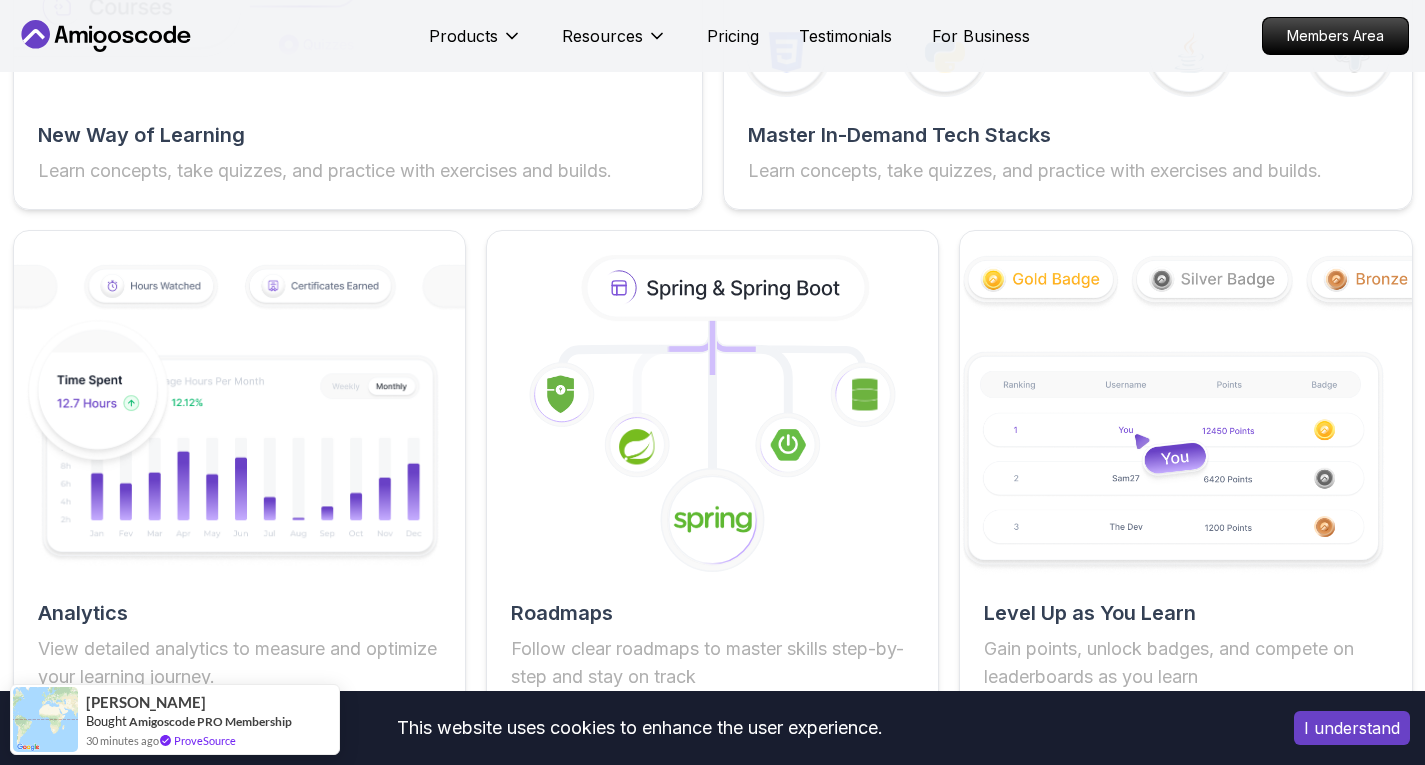 scroll, scrollTop: 3487, scrollLeft: 0, axis: vertical 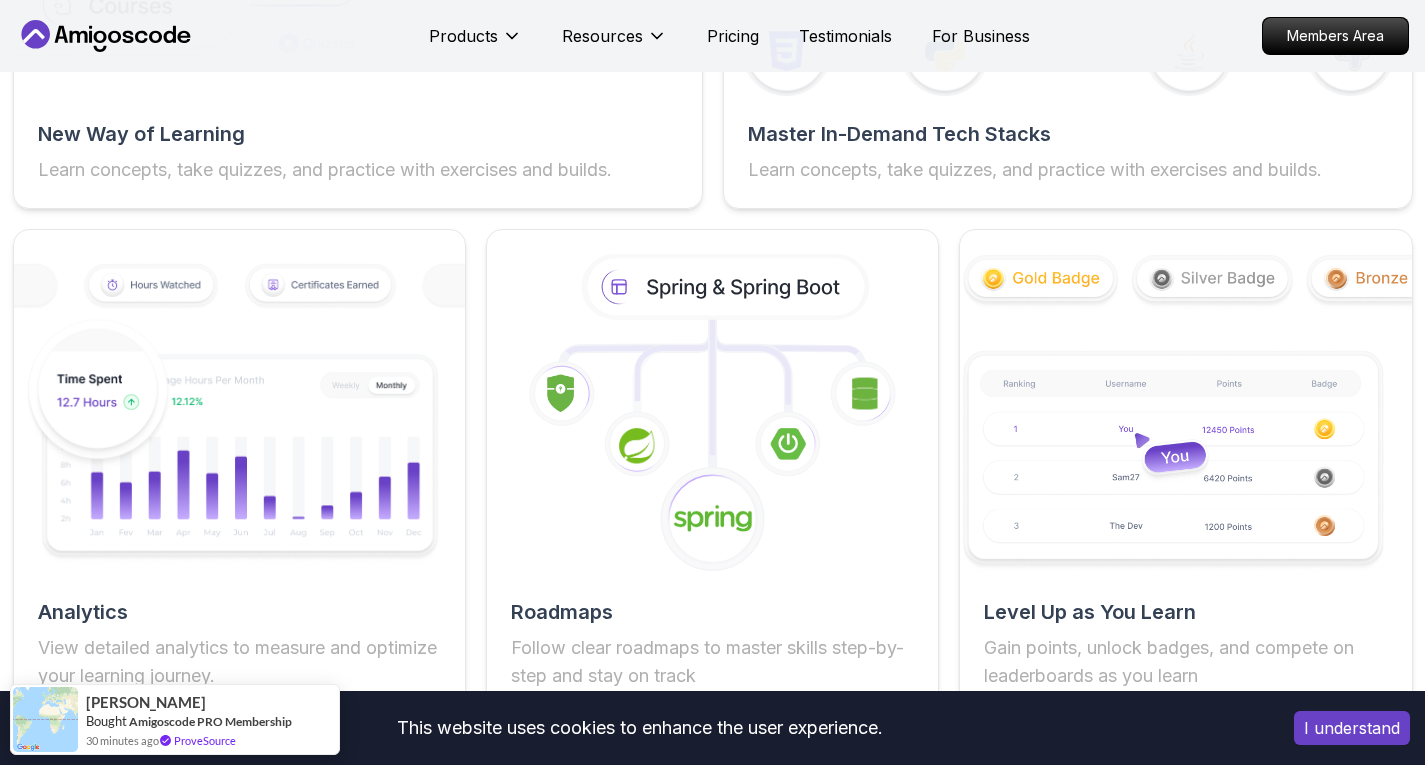 click on "This website uses cookies to enhance the user experience. I understand Products Resources Pricing Testimonials For Business Members Area Products Resources Pricing Testimonials For Business Members Area Jogh Long Spring Developer Advocate "Amigoscode Does a pretty good job, and consistently too, covering Spring and for that, I'm very Appreciative" The One-Stop Platform for   Developers Get unlimited access to coding   courses ,   Quizzes ,   Builds  and   Tools . Start your journey or level up your career with Amigoscode [DATE]! Start for Free [URL][DOMAIN_NAME] OUR AMIGO STUDENTS WORK IN TOP COMPANIES Courses Builds Discover Amigoscode's Latest   Premium Courses! Get unlimited access to coding   courses ,   Quizzes ,   Builds  and   Tools . Start your journey or level up your career with Amigoscode [DATE]! Browse all  courses Advanced Spring Boot Pro Dive deep into Spring Boot with our advanced course, designed to take your skills from intermediate to expert level. NEW Spring Boot for Beginners" at bounding box center (712, 2374) 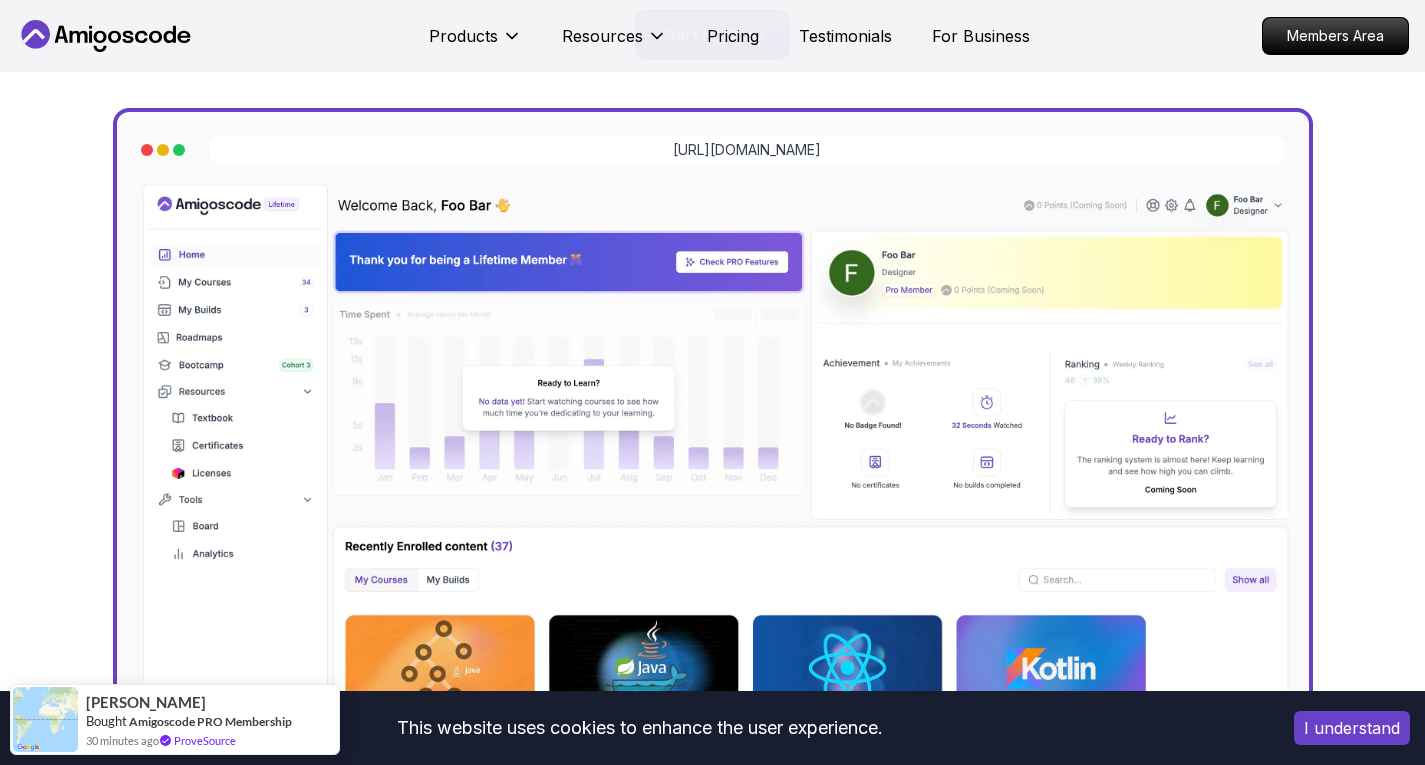 scroll, scrollTop: 0, scrollLeft: 0, axis: both 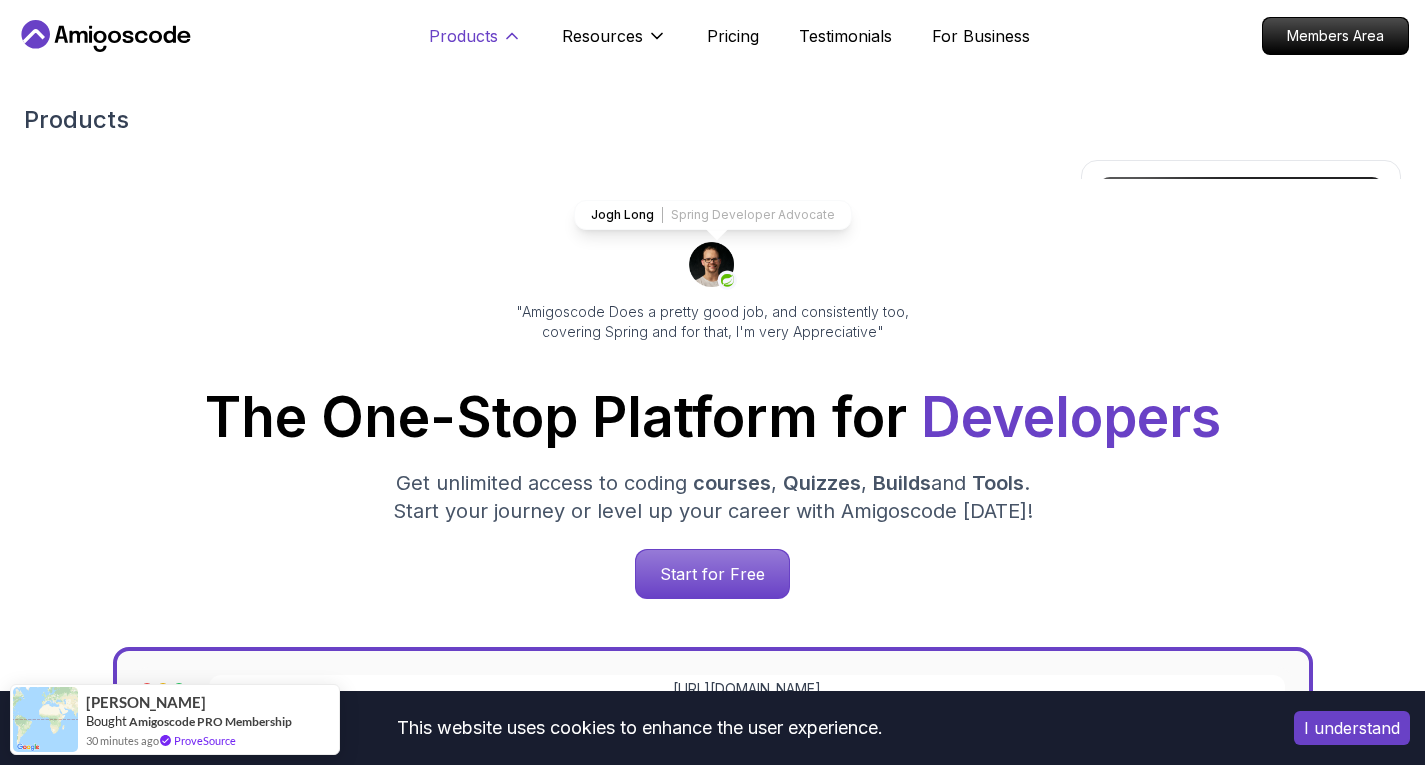 click on "Products" at bounding box center [463, 36] 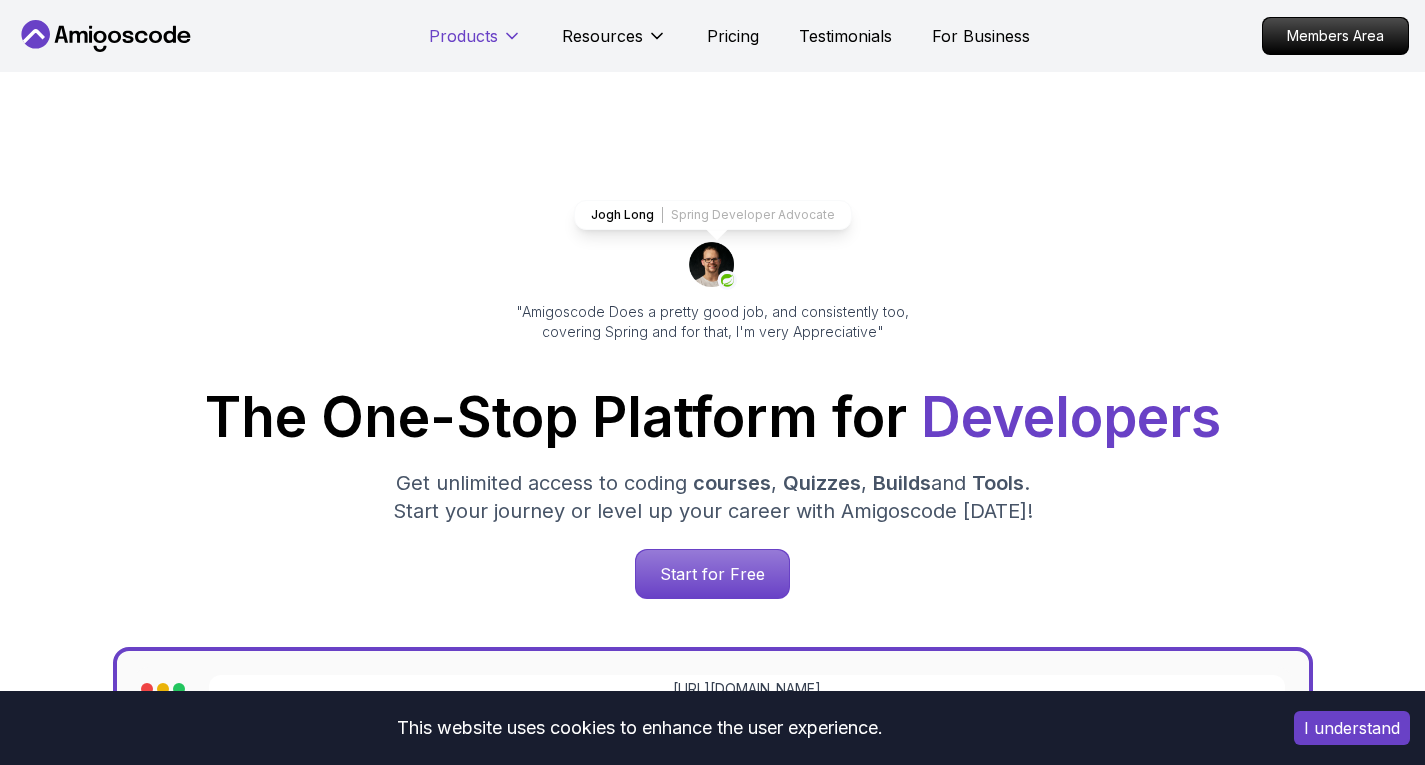 click on "Products" at bounding box center [463, 36] 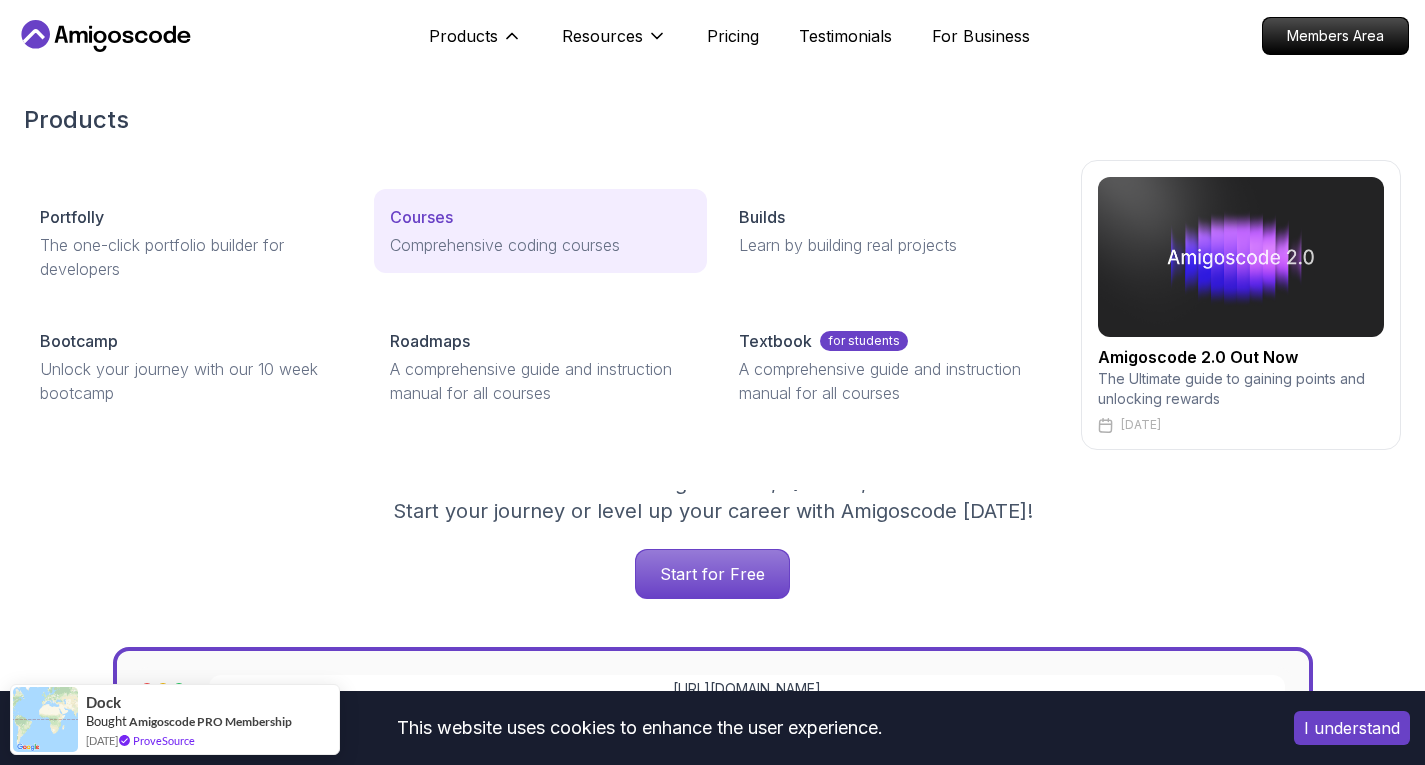 click on "Comprehensive coding courses" at bounding box center (541, 245) 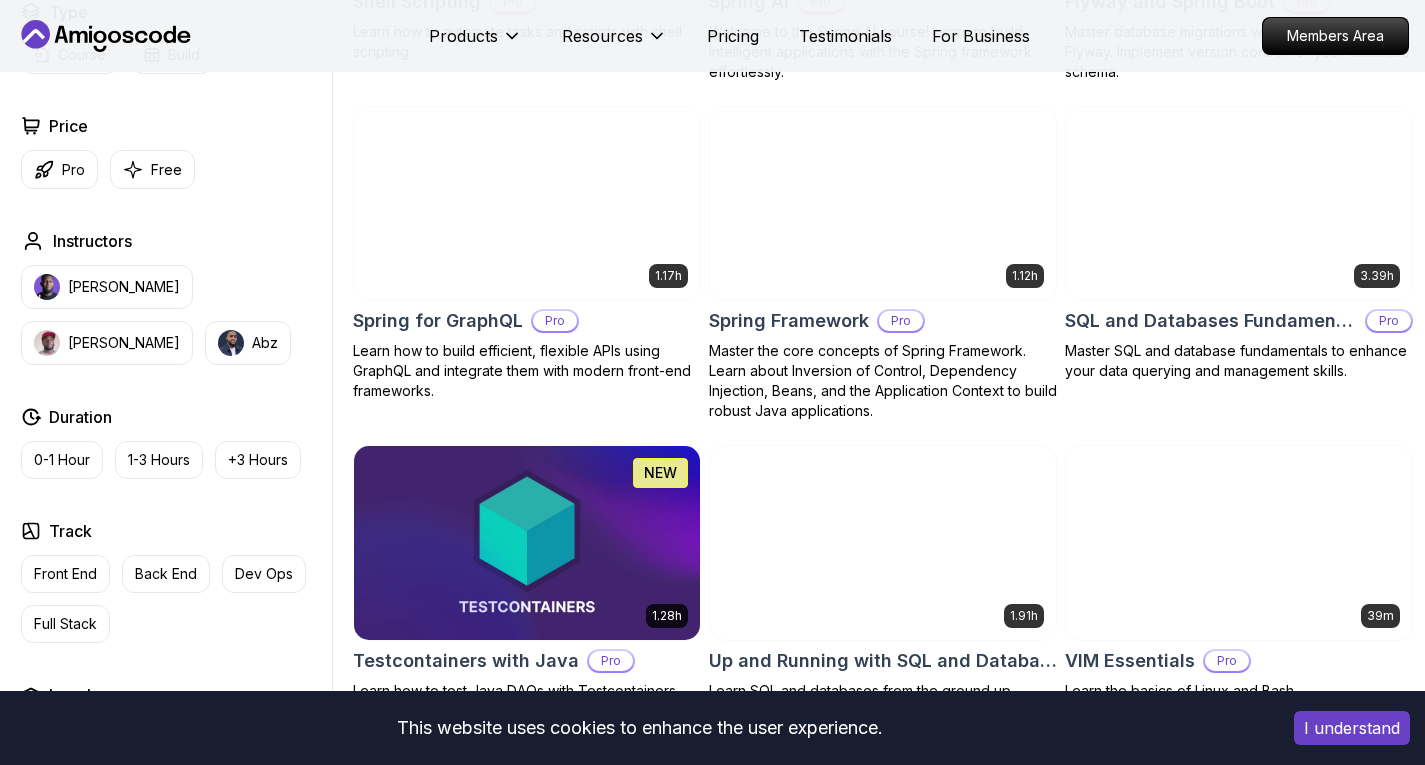 scroll, scrollTop: 4984, scrollLeft: 0, axis: vertical 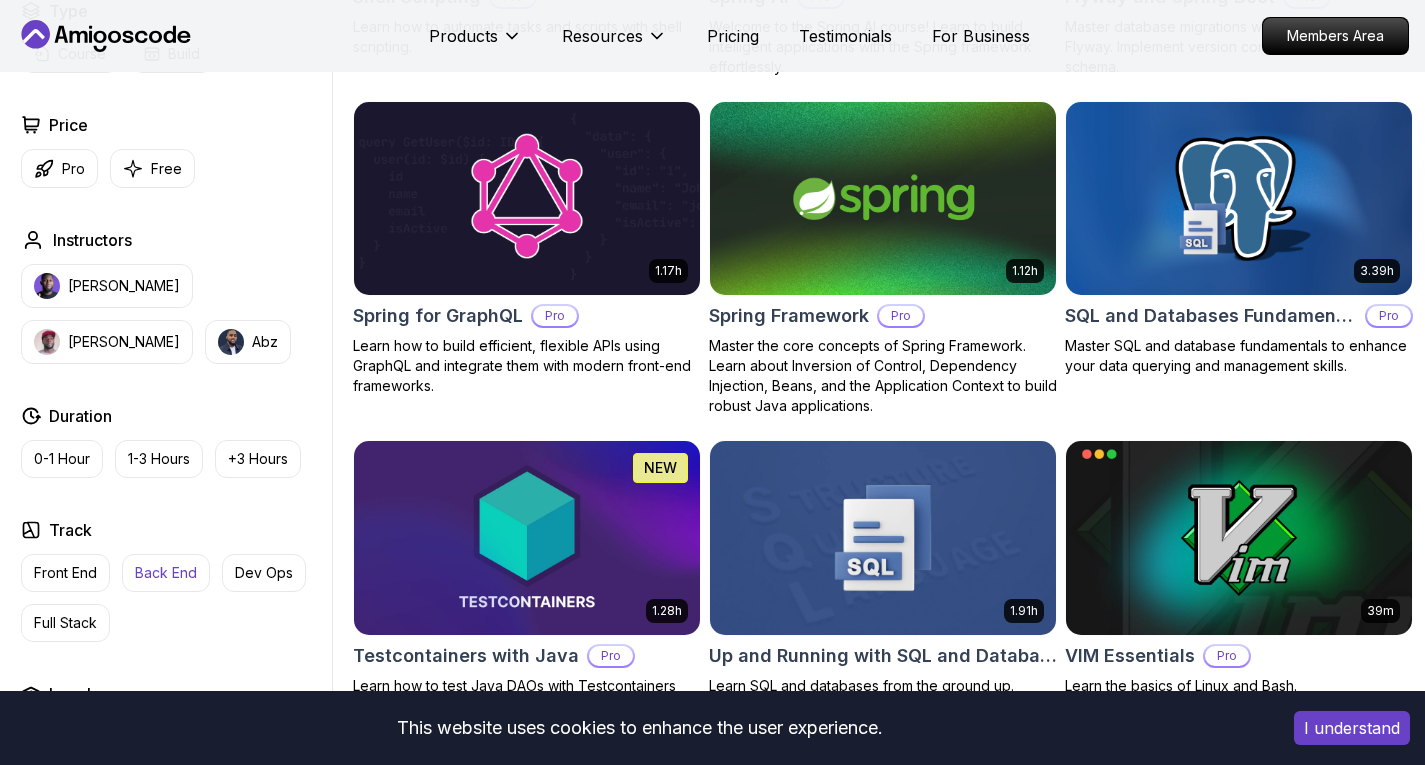 click on "Back End" at bounding box center [166, 573] 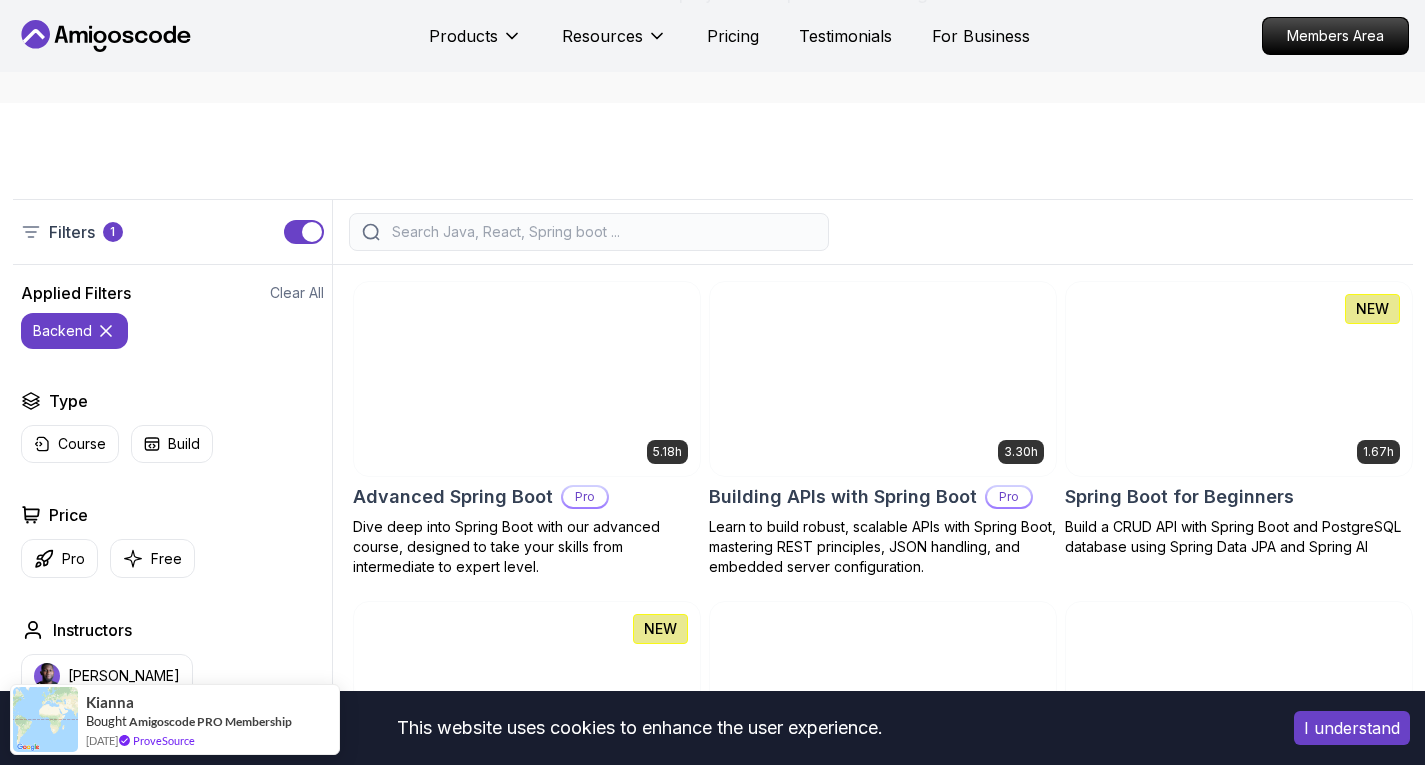 scroll, scrollTop: 346, scrollLeft: 0, axis: vertical 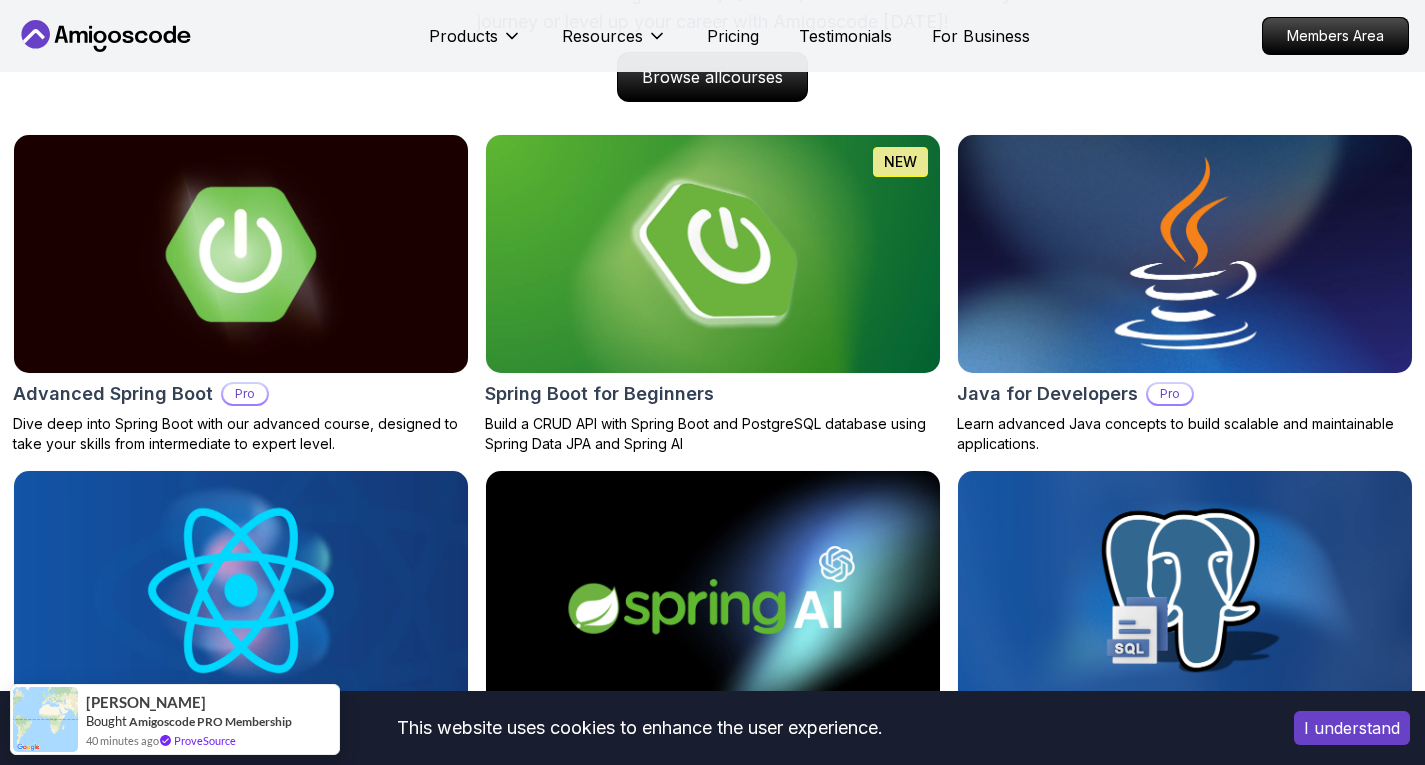 click on "This website uses cookies to enhance the user experience. I understand Products Resources Pricing Testimonials For Business Members Area Products Resources Pricing Testimonials For Business Members Area Jogh Long Spring Developer Advocate "Amigoscode Does a pretty good job, and consistently too, covering Spring and for that, I'm very Appreciative" The One-Stop Platform for   Developers Get unlimited access to coding   courses ,   Quizzes ,   Builds  and   Tools . Start your journey or level up your career with Amigoscode [DATE]! Start for Free [URL][DOMAIN_NAME] OUR AMIGO STUDENTS WORK IN TOP COMPANIES Courses Builds Discover Amigoscode's Latest   Premium Courses! Get unlimited access to coding   courses ,   Quizzes ,   Builds  and   Tools . Start your journey or level up your career with Amigoscode [DATE]! Browse all  courses Advanced Spring Boot Pro Dive deep into Spring Boot with our advanced course, designed to take your skills from intermediate to expert level. NEW Spring Boot for Beginners" at bounding box center (712, 3768) 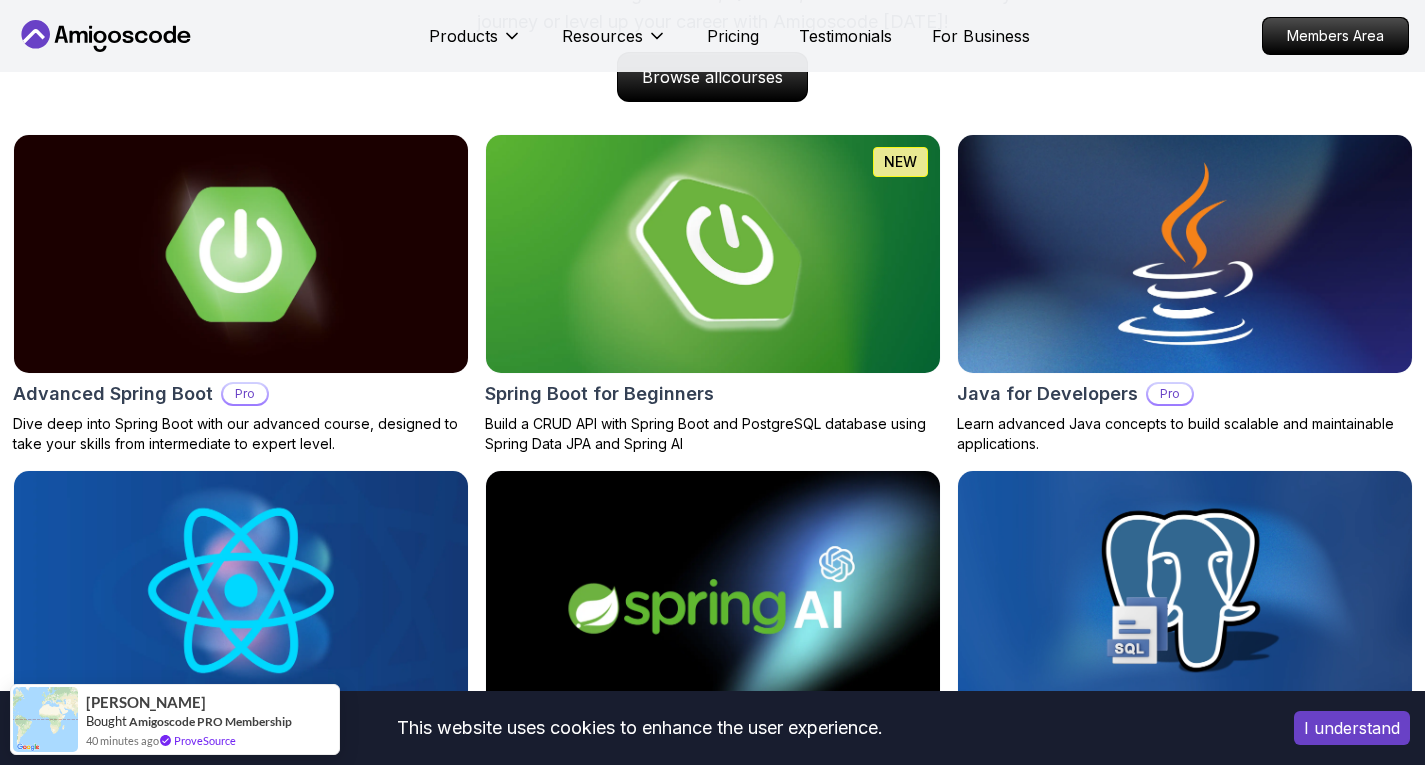 click at bounding box center (712, 254) 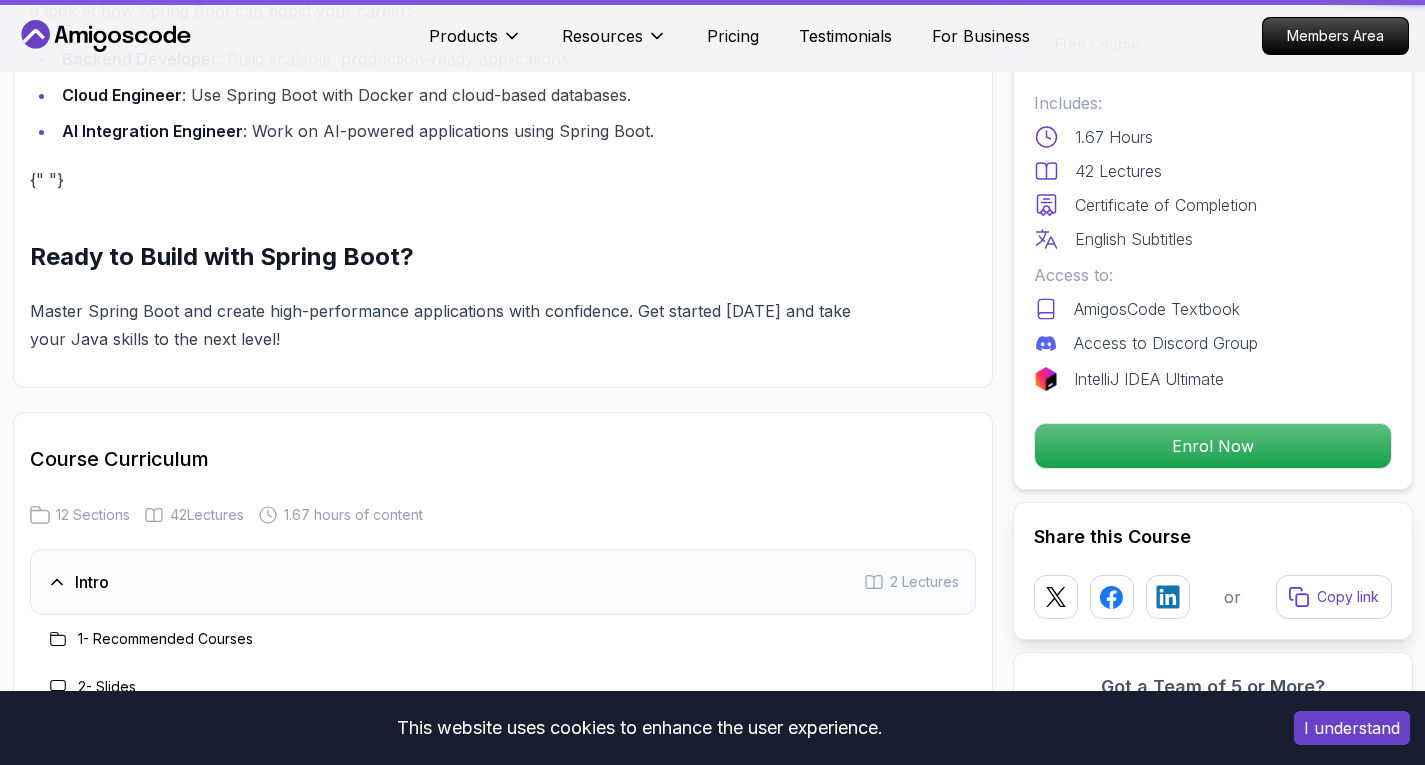 scroll, scrollTop: 0, scrollLeft: 0, axis: both 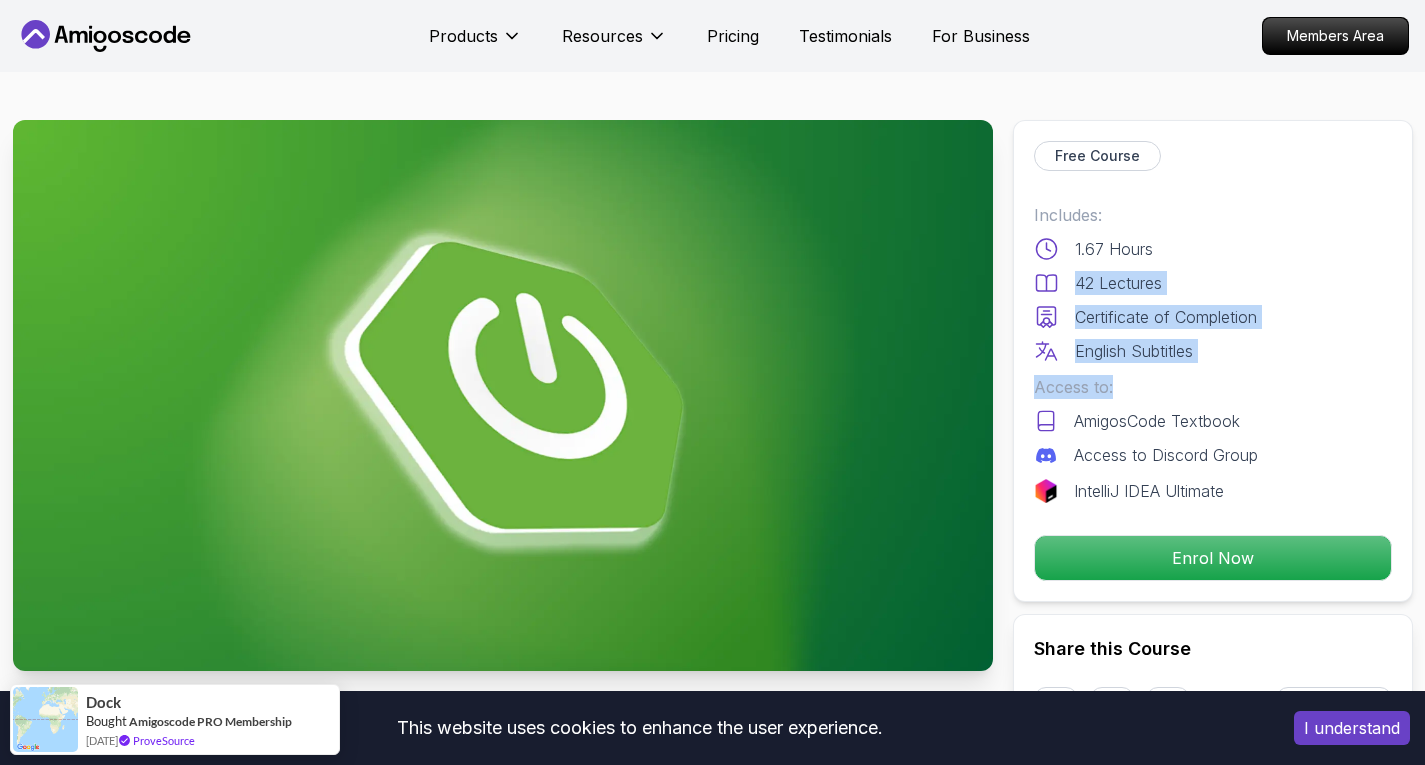 drag, startPoint x: 1076, startPoint y: 285, endPoint x: 1197, endPoint y: 369, distance: 147.29901 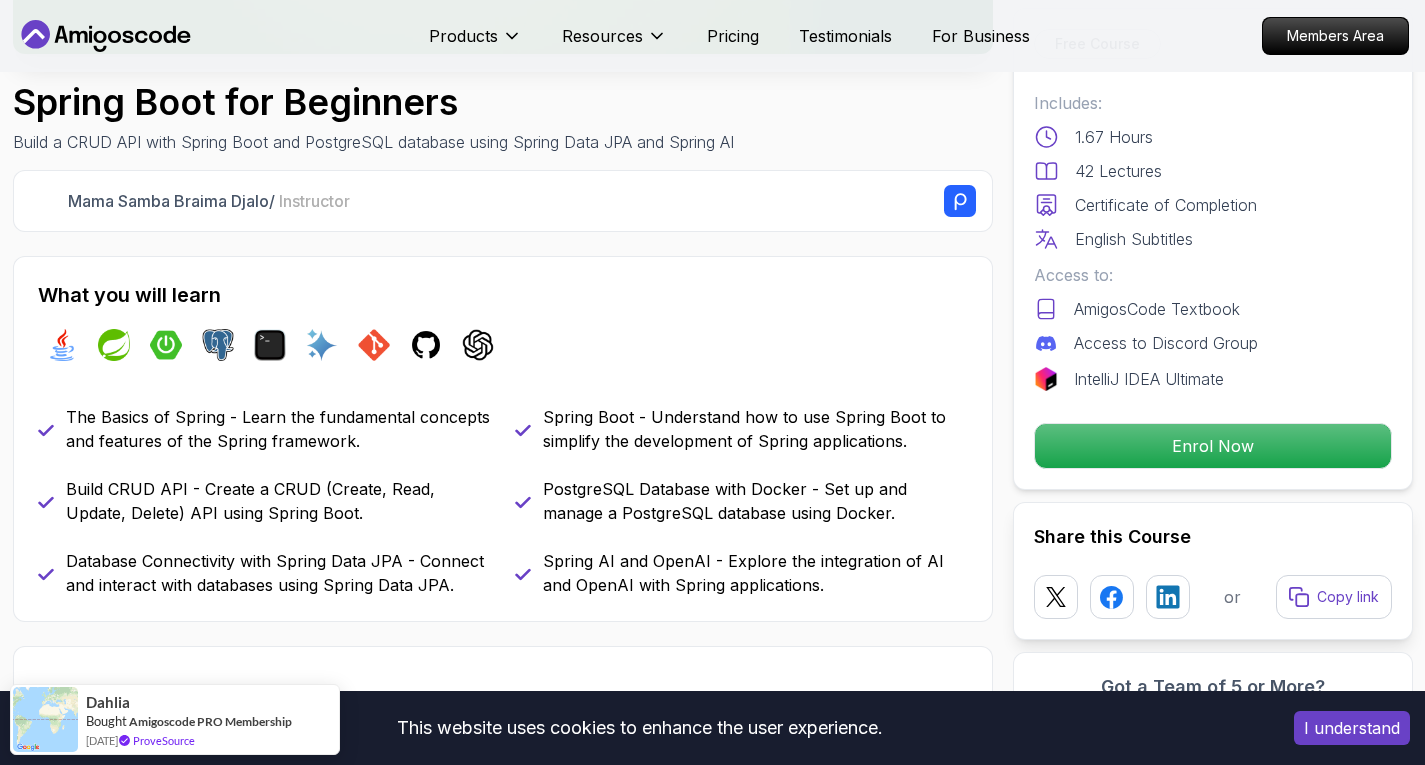 scroll, scrollTop: 0, scrollLeft: 0, axis: both 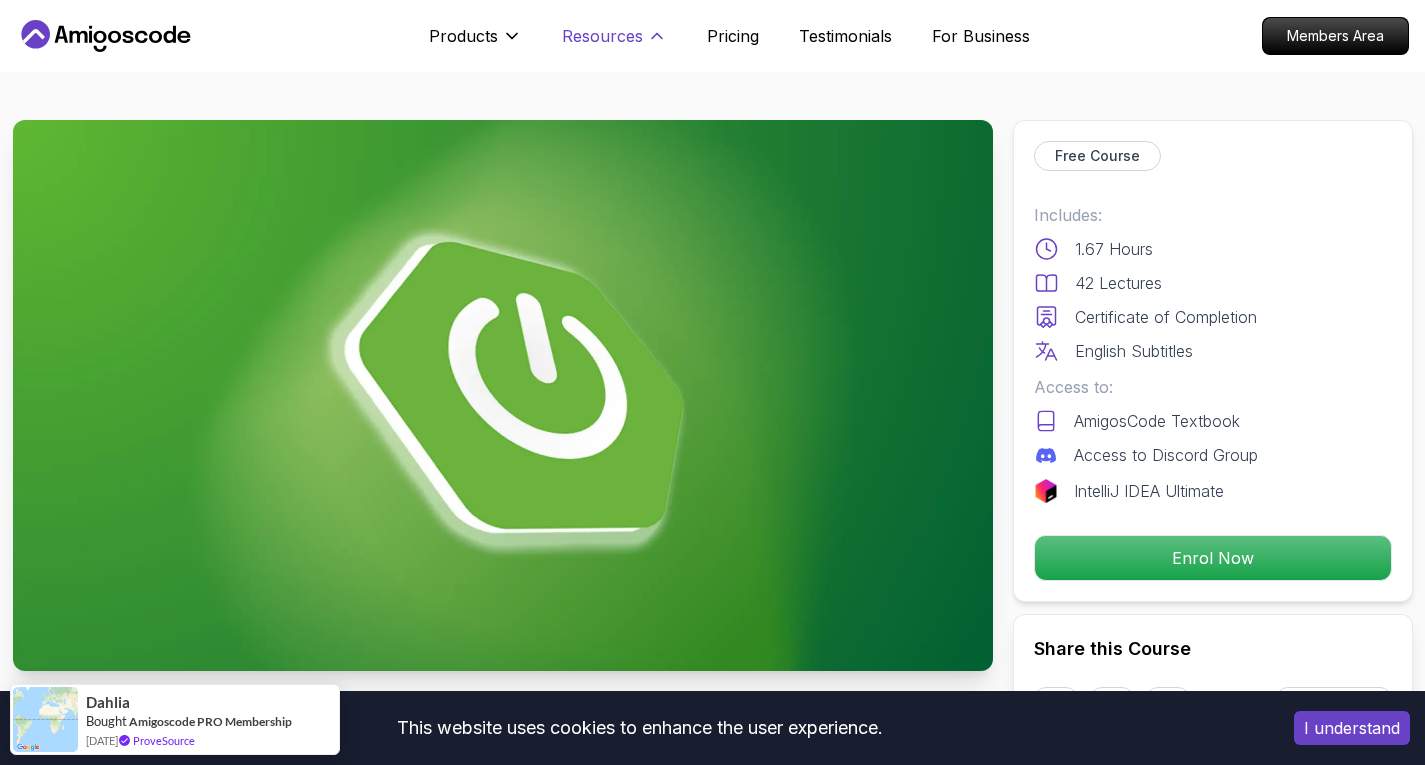 click on "Resources" at bounding box center (602, 36) 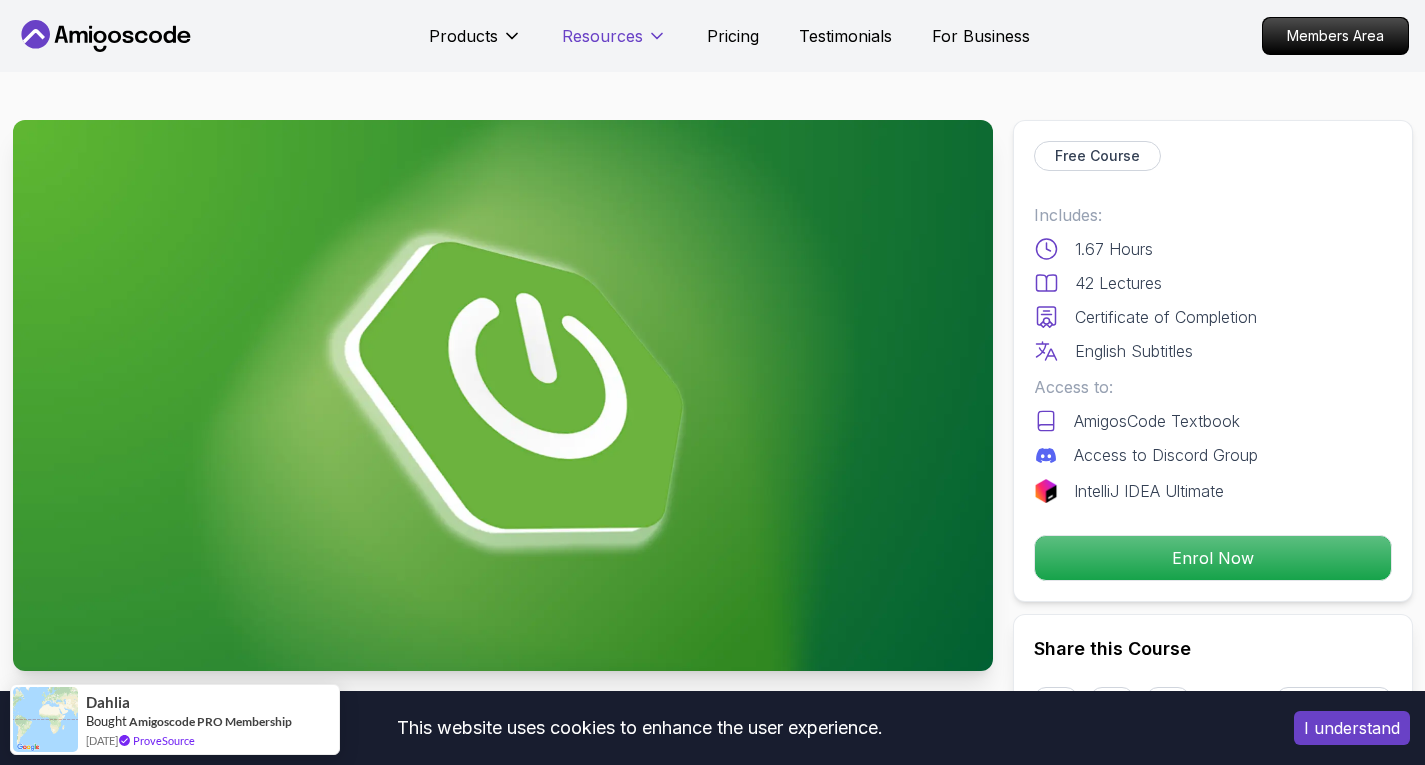 click on "Resources" at bounding box center (602, 36) 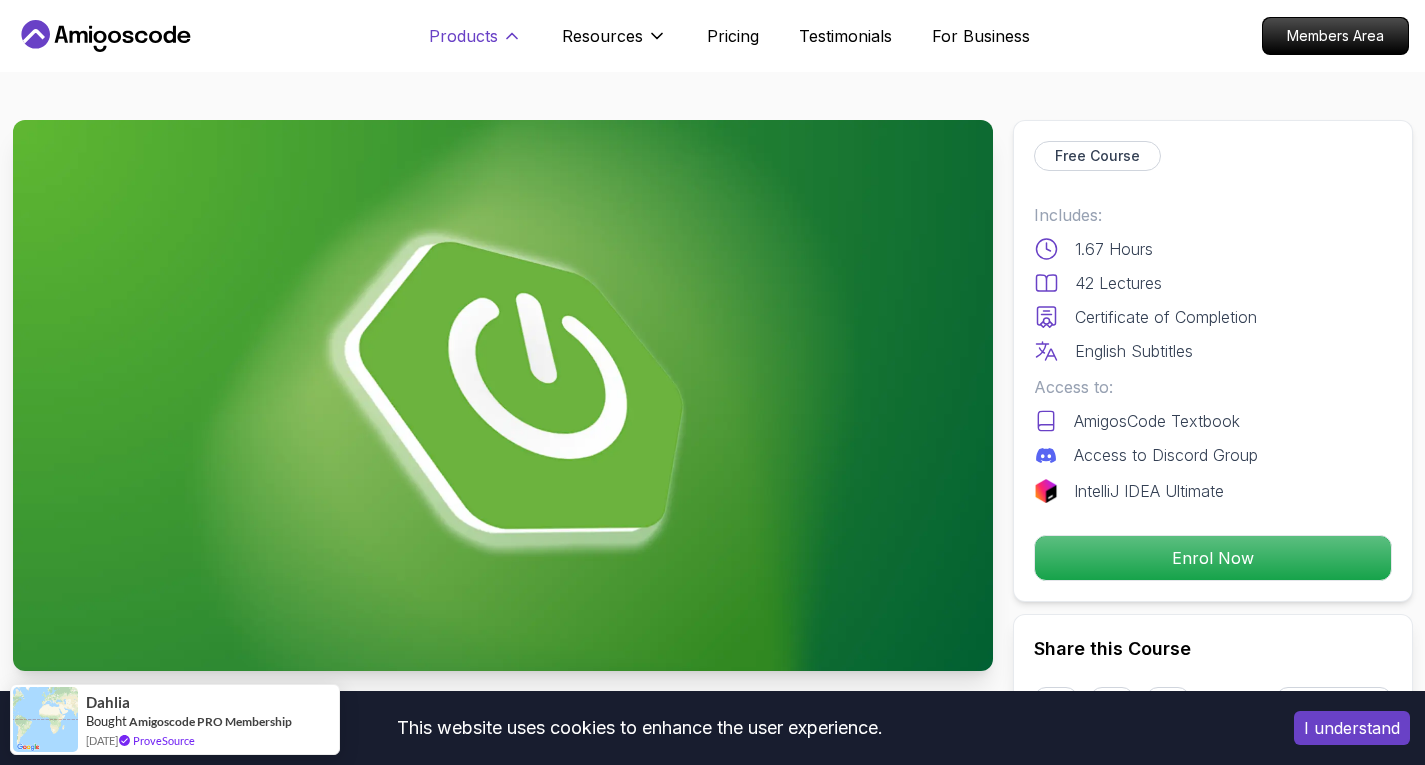 click on "Products" at bounding box center [463, 36] 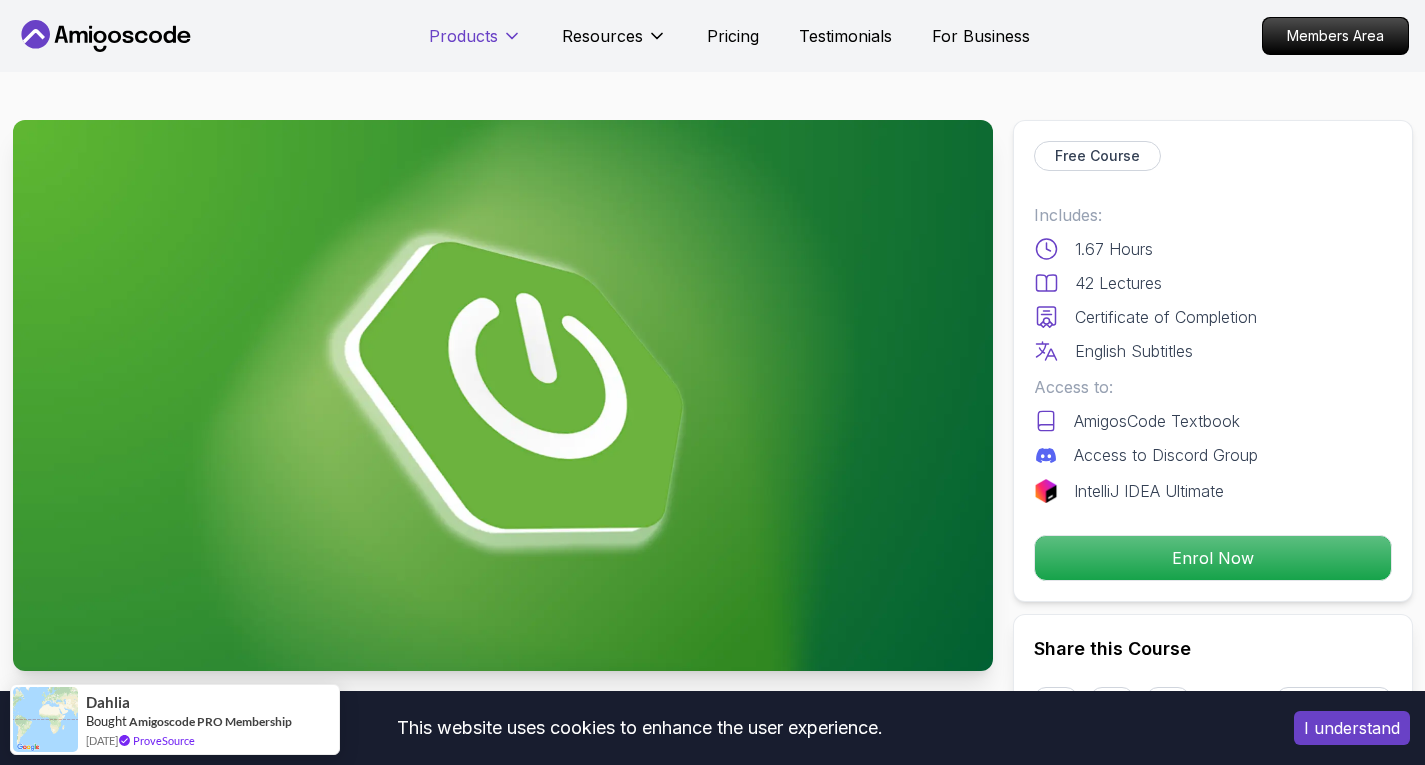 click on "Products" at bounding box center [463, 36] 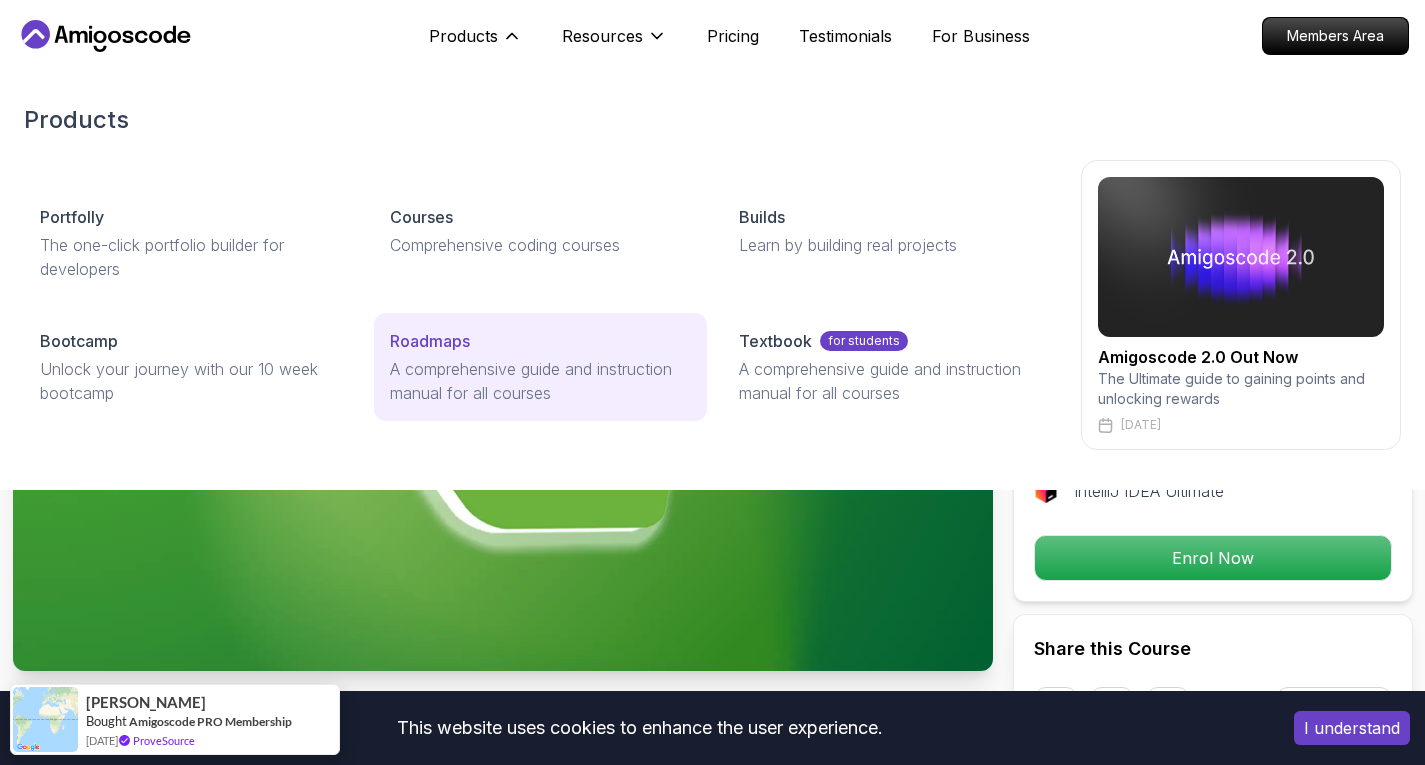 click on "A comprehensive guide and instruction manual for all courses" at bounding box center (541, 381) 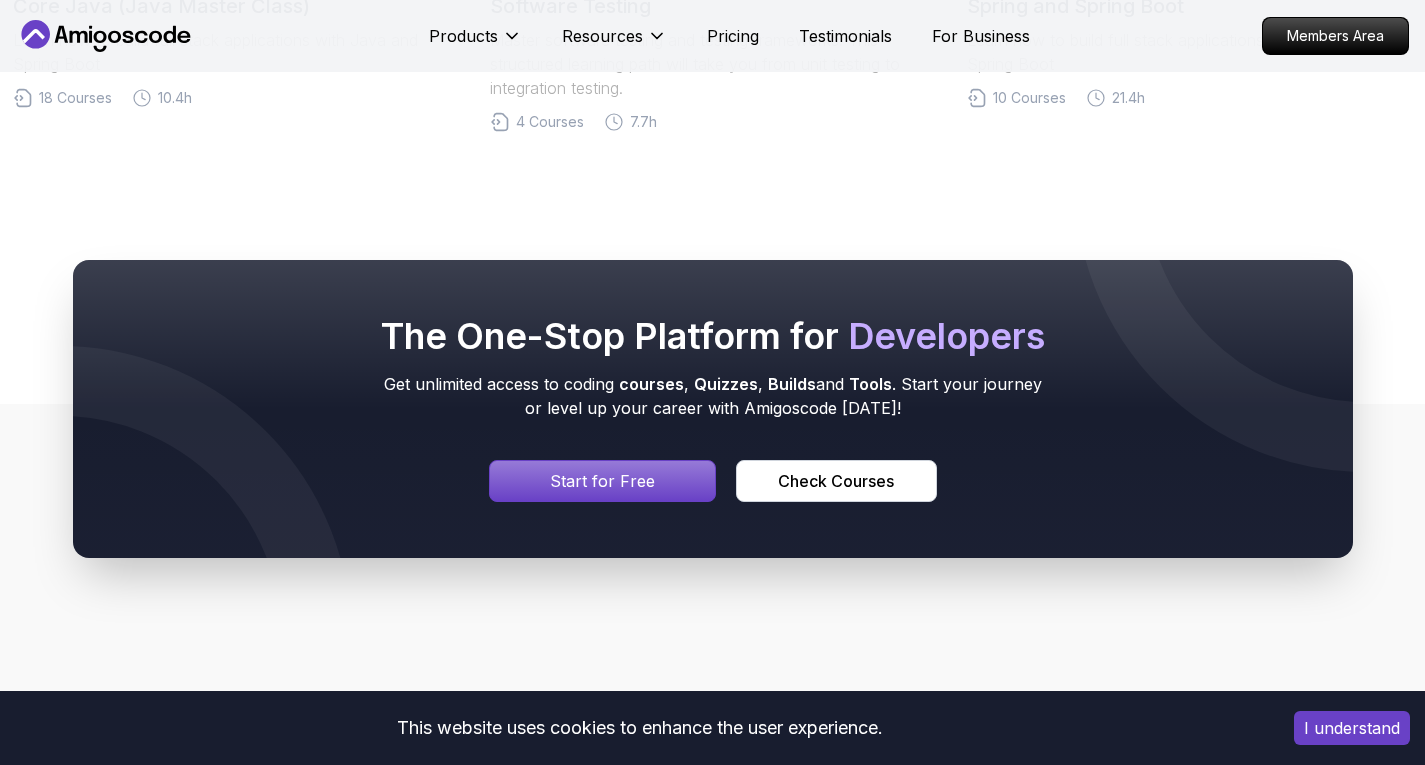 scroll, scrollTop: 895, scrollLeft: 0, axis: vertical 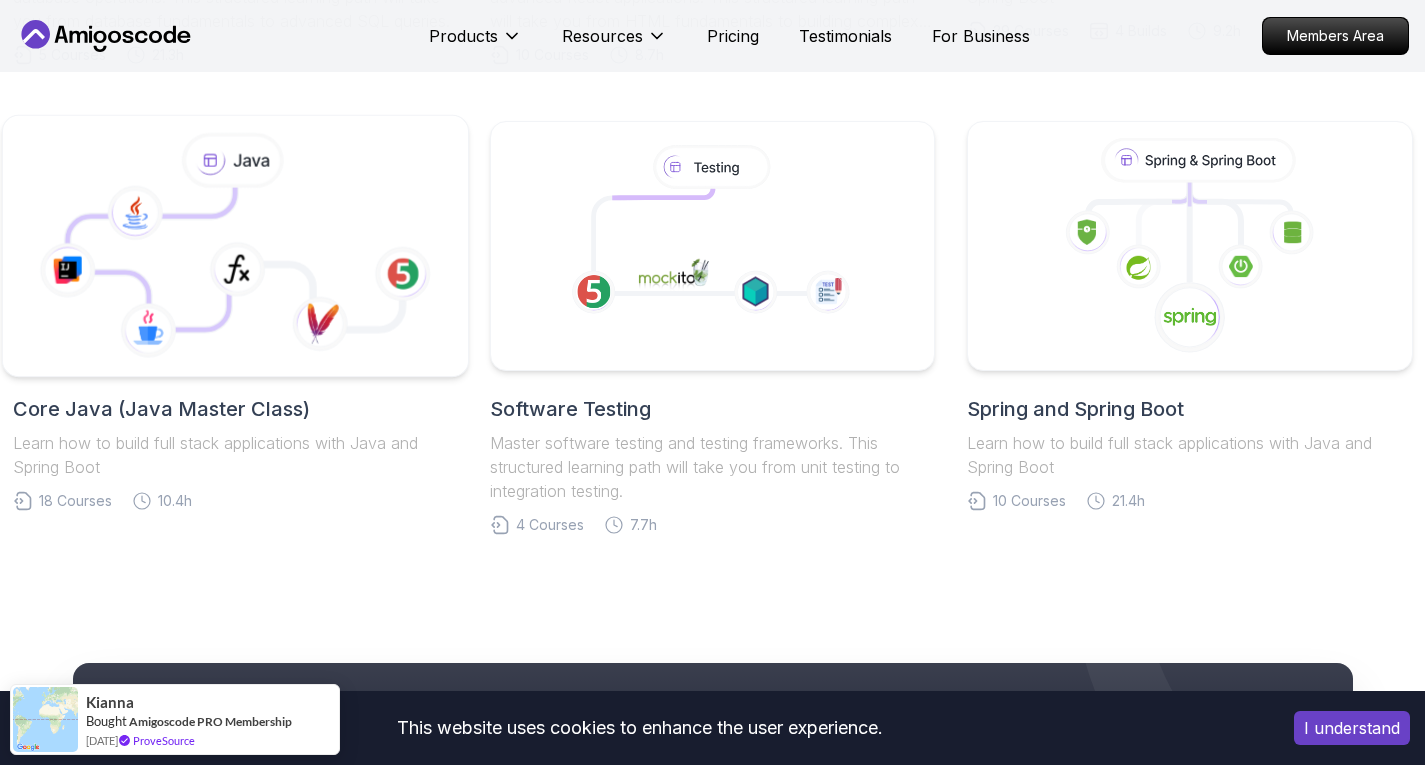 click 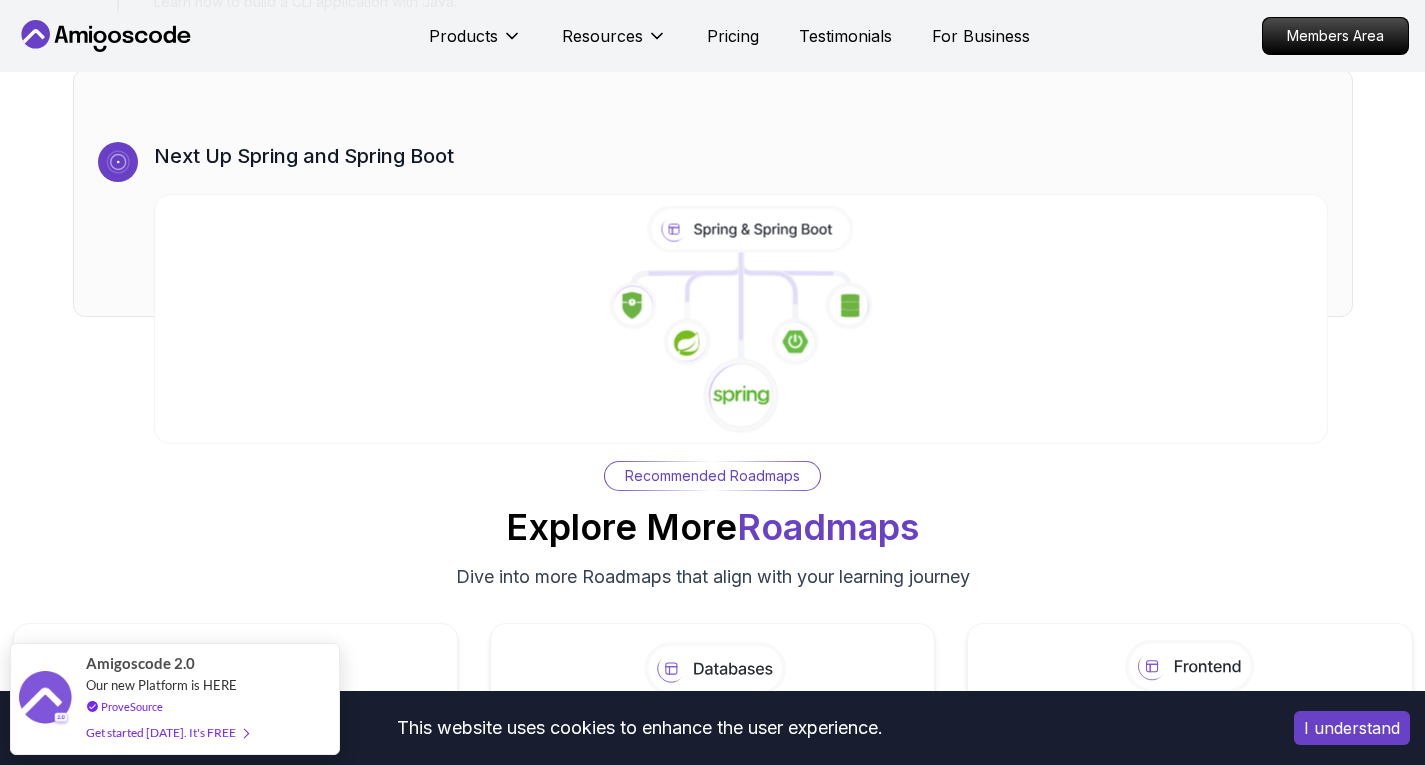 scroll, scrollTop: 12072, scrollLeft: 0, axis: vertical 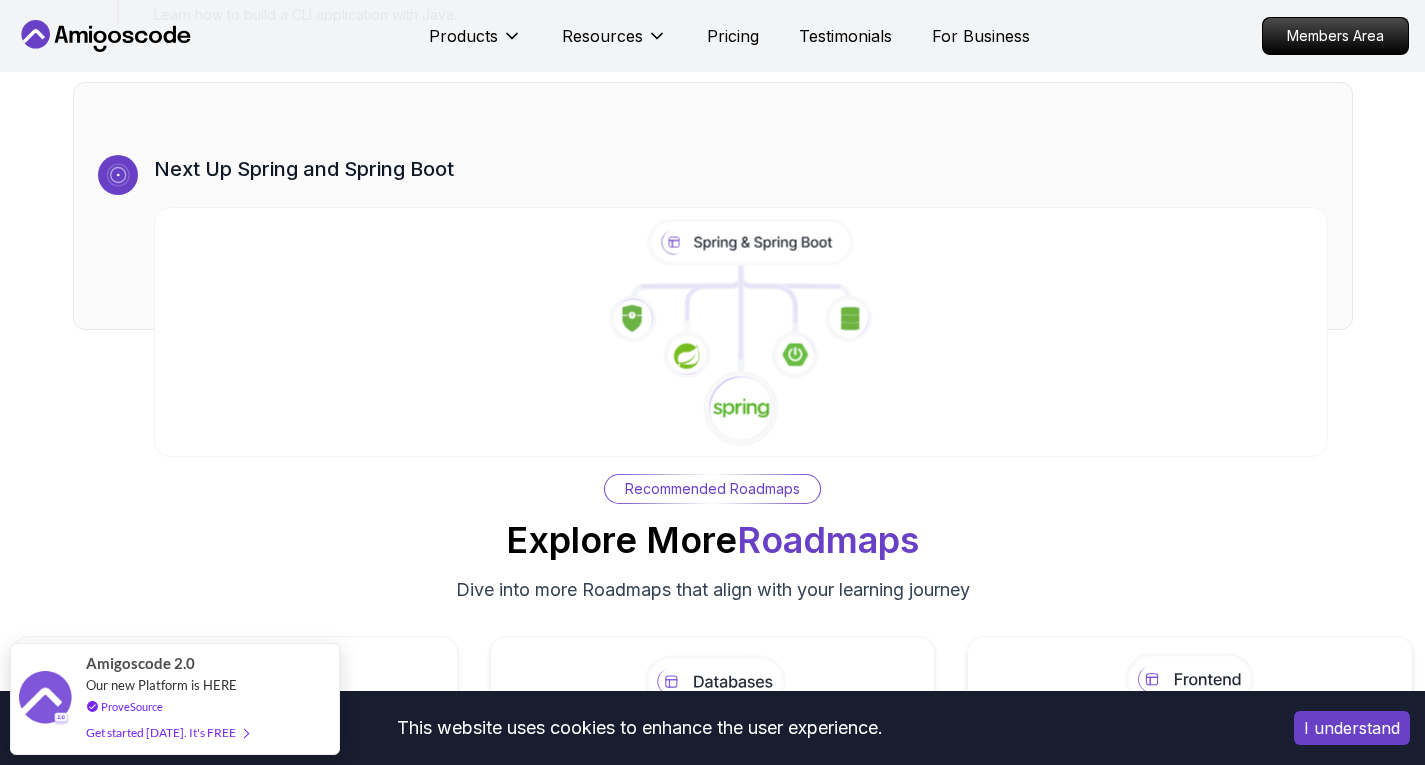 click 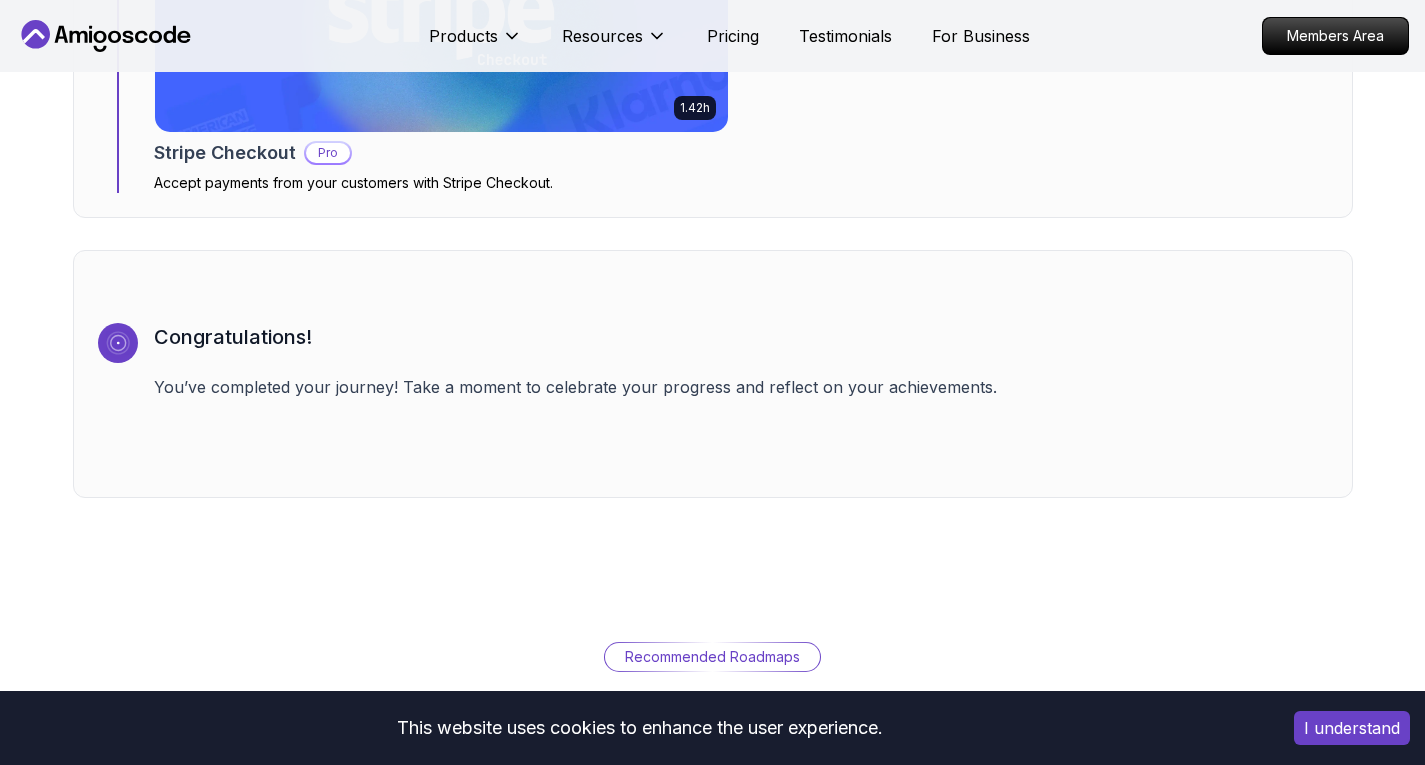 scroll, scrollTop: 6694, scrollLeft: 0, axis: vertical 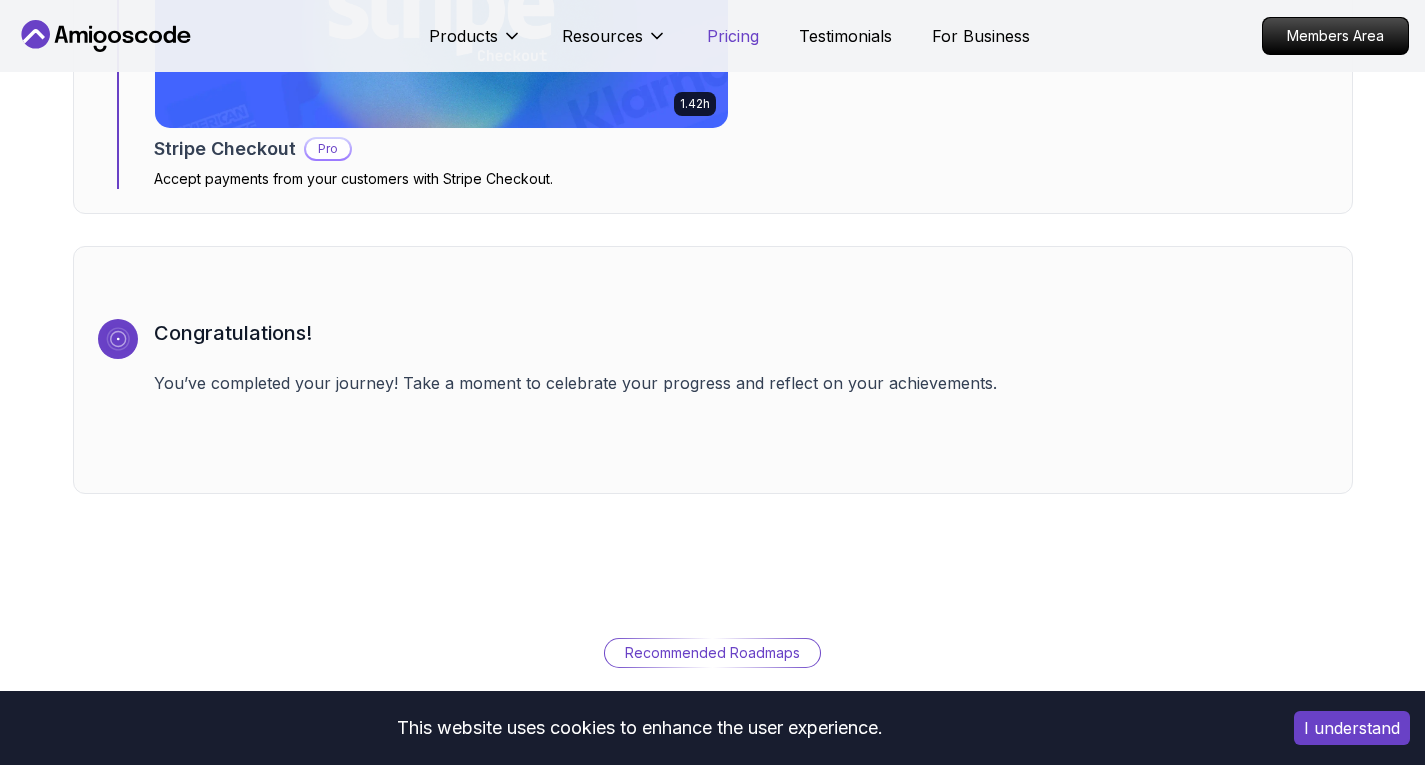 click on "Pricing" at bounding box center (733, 36) 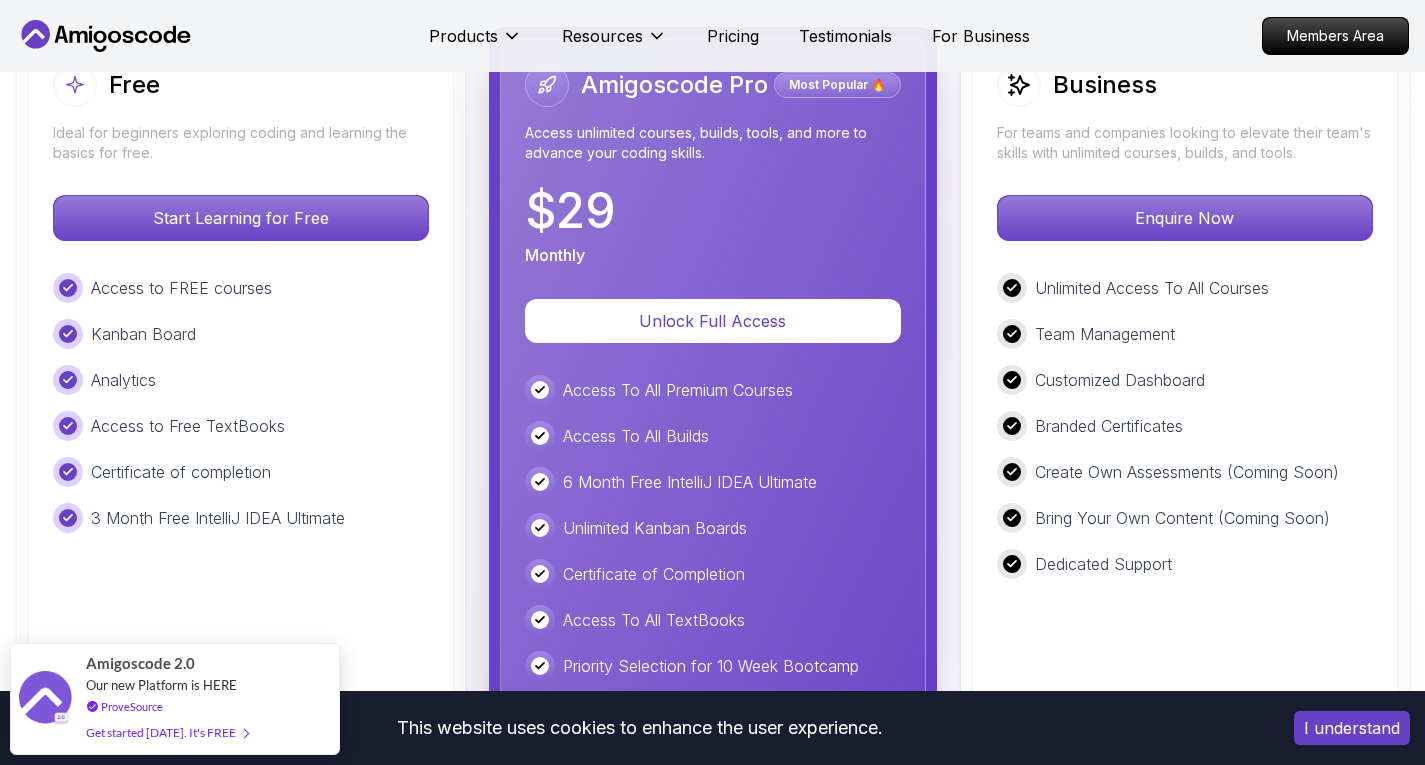 scroll, scrollTop: 4657, scrollLeft: 0, axis: vertical 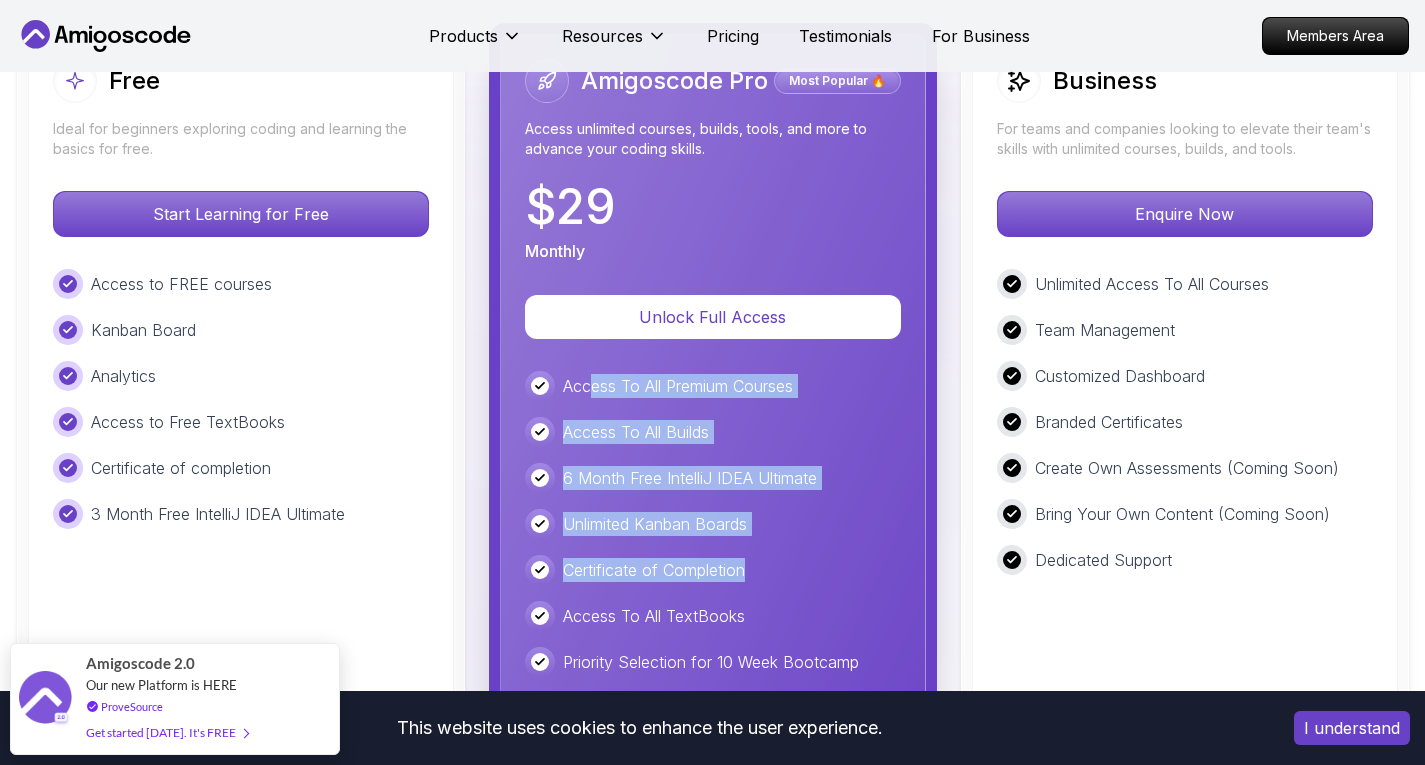 drag, startPoint x: 592, startPoint y: 386, endPoint x: 748, endPoint y: 568, distance: 239.70816 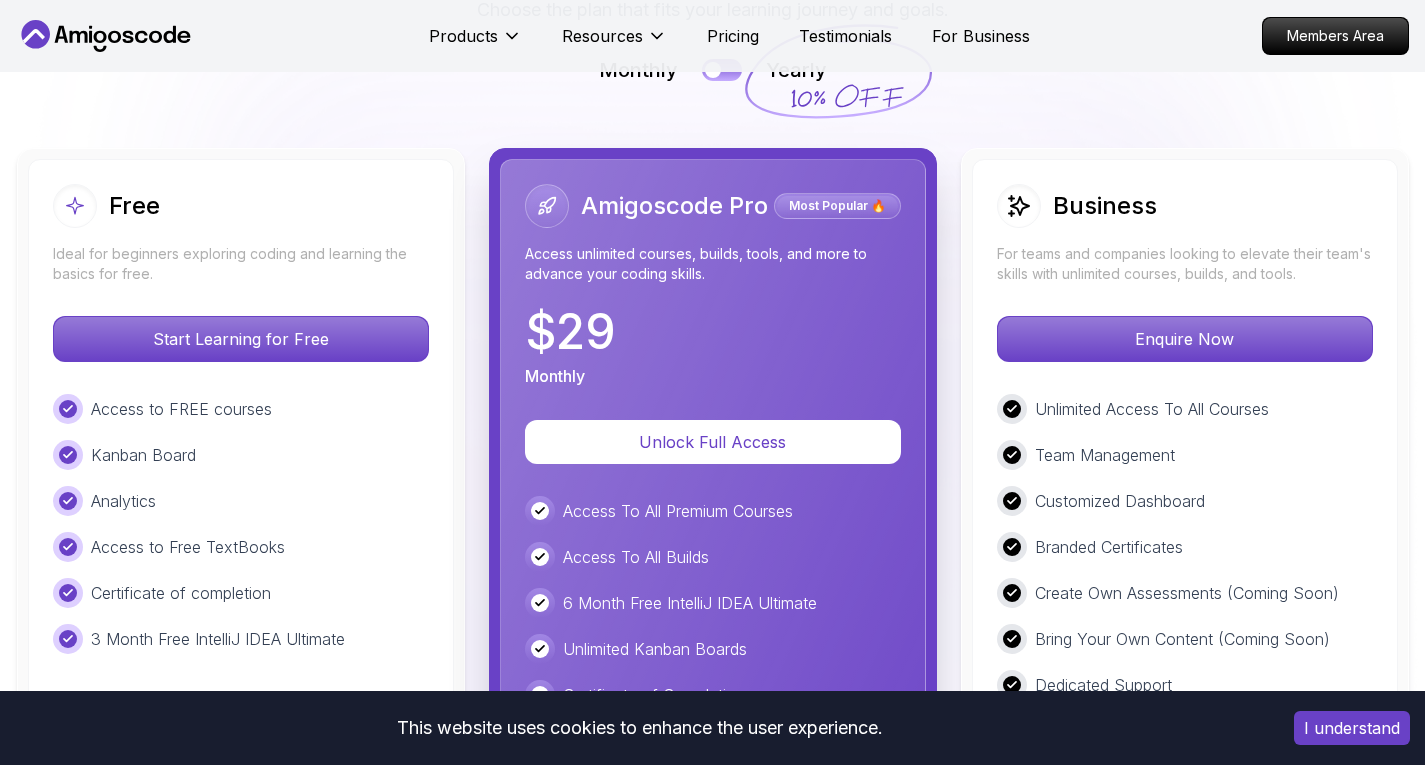 scroll, scrollTop: 4527, scrollLeft: 0, axis: vertical 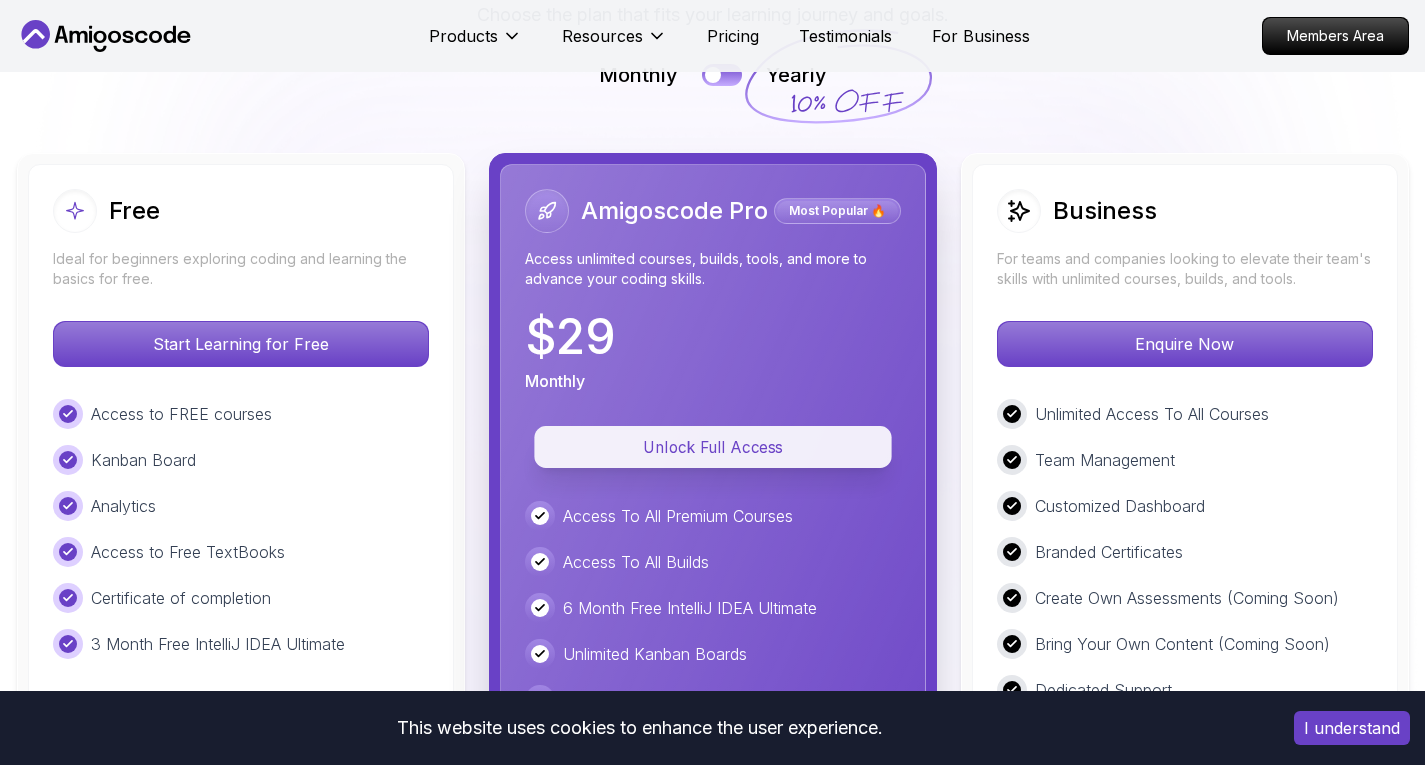 click on "Unlock Full Access" at bounding box center [712, 447] 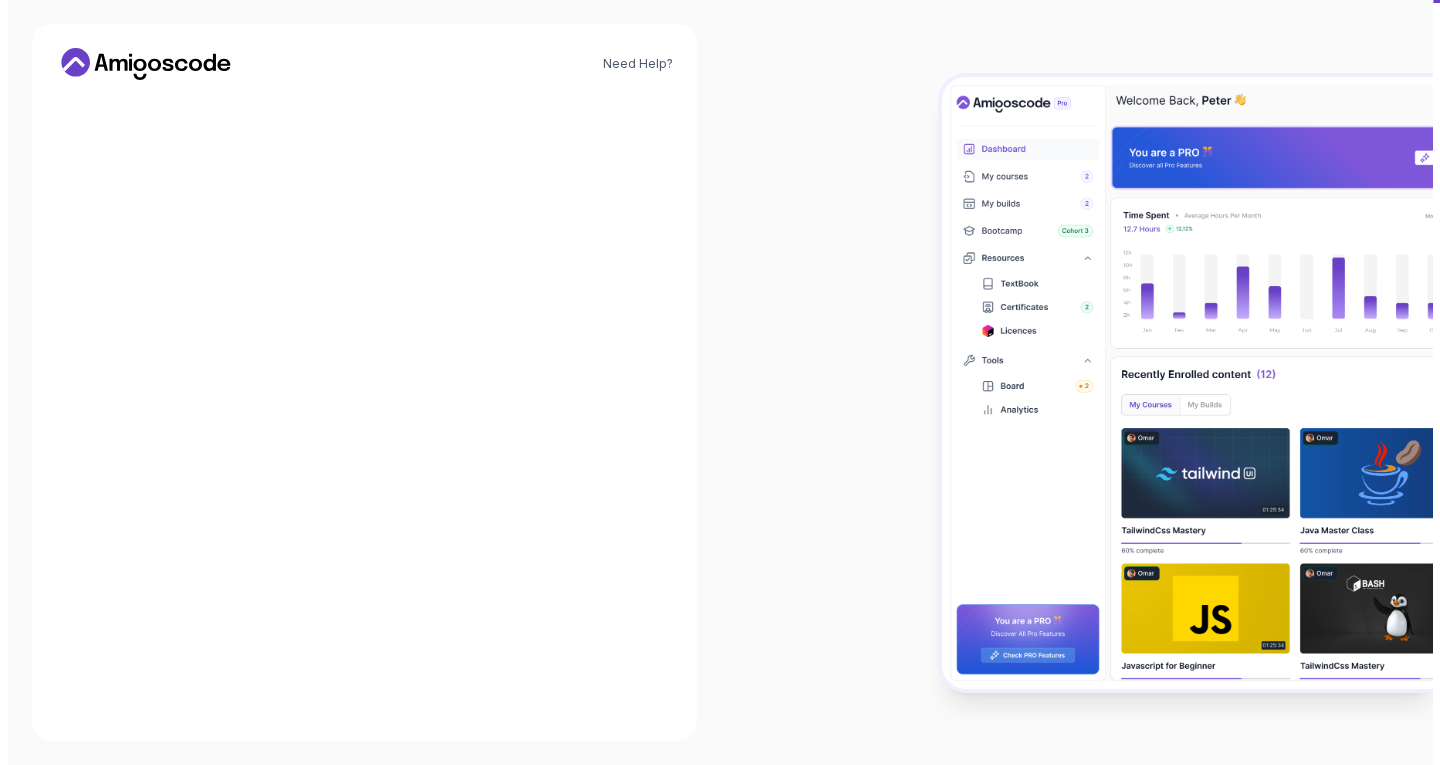 scroll, scrollTop: 0, scrollLeft: 0, axis: both 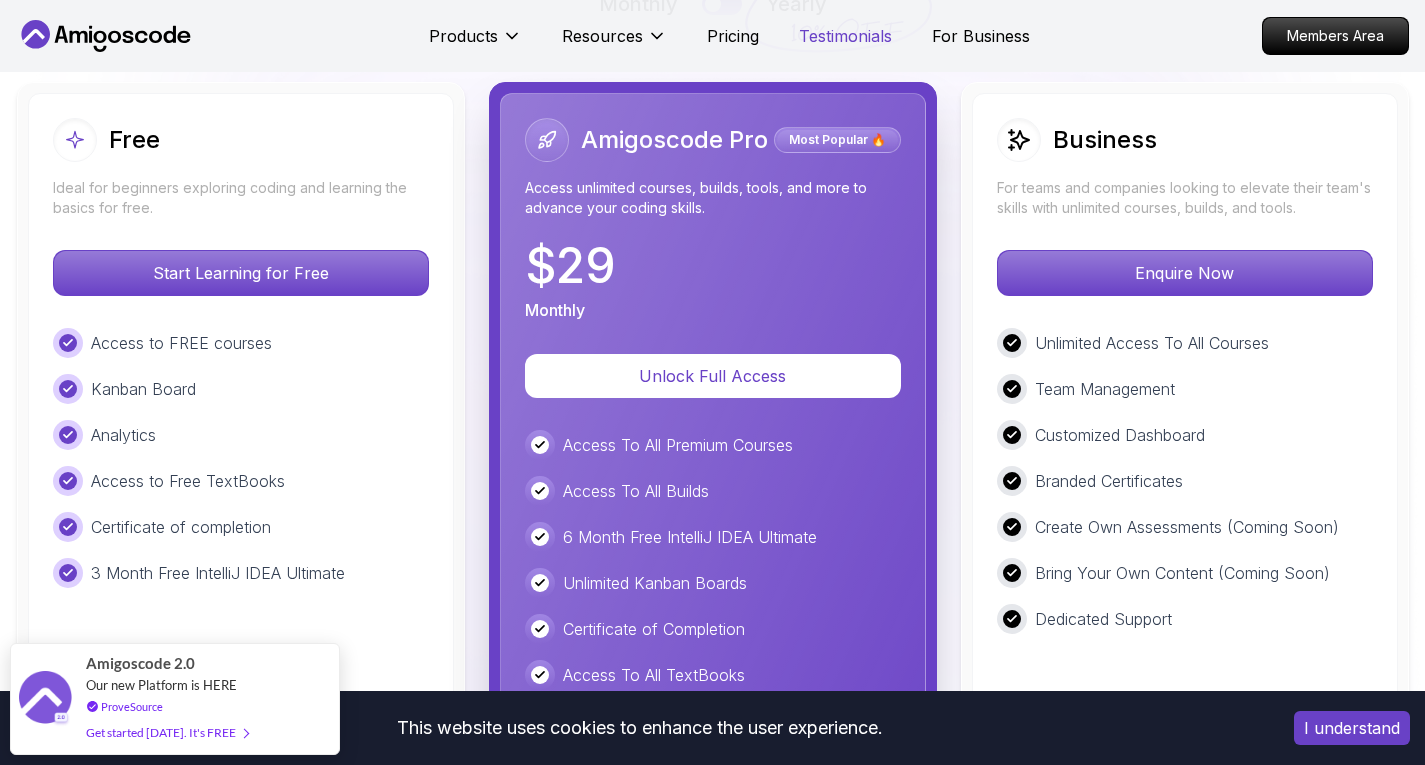 click on "Testimonials" at bounding box center (845, 36) 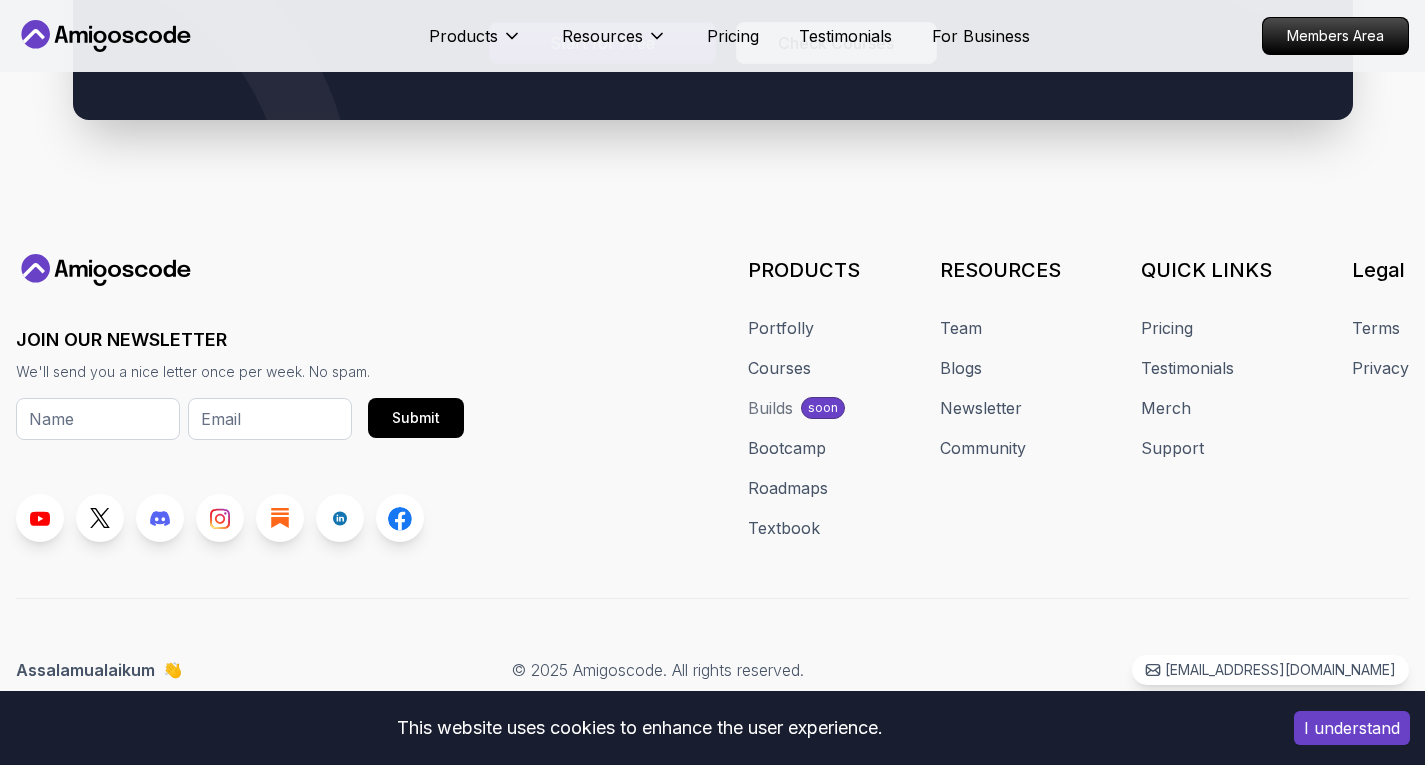 scroll, scrollTop: 6178, scrollLeft: 0, axis: vertical 